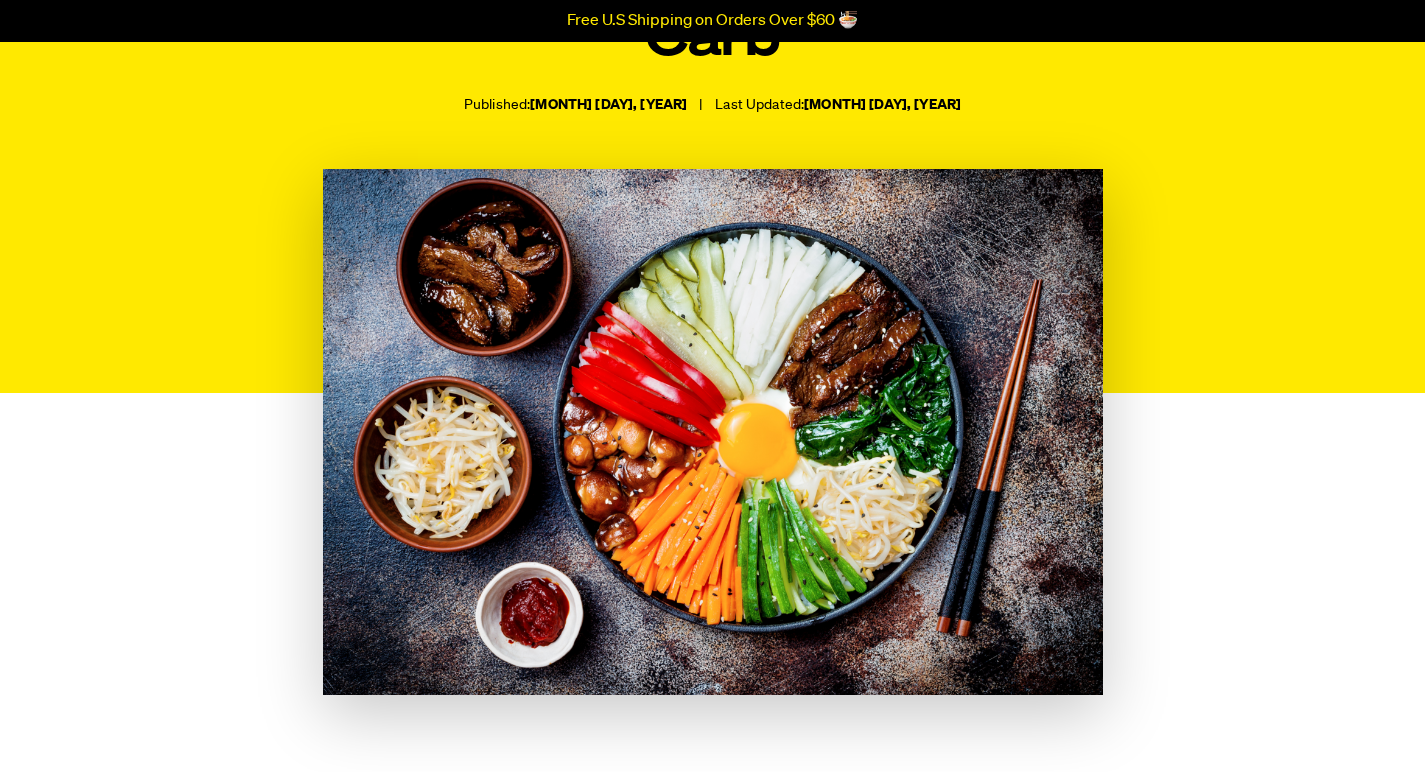 scroll, scrollTop: 335, scrollLeft: 1, axis: both 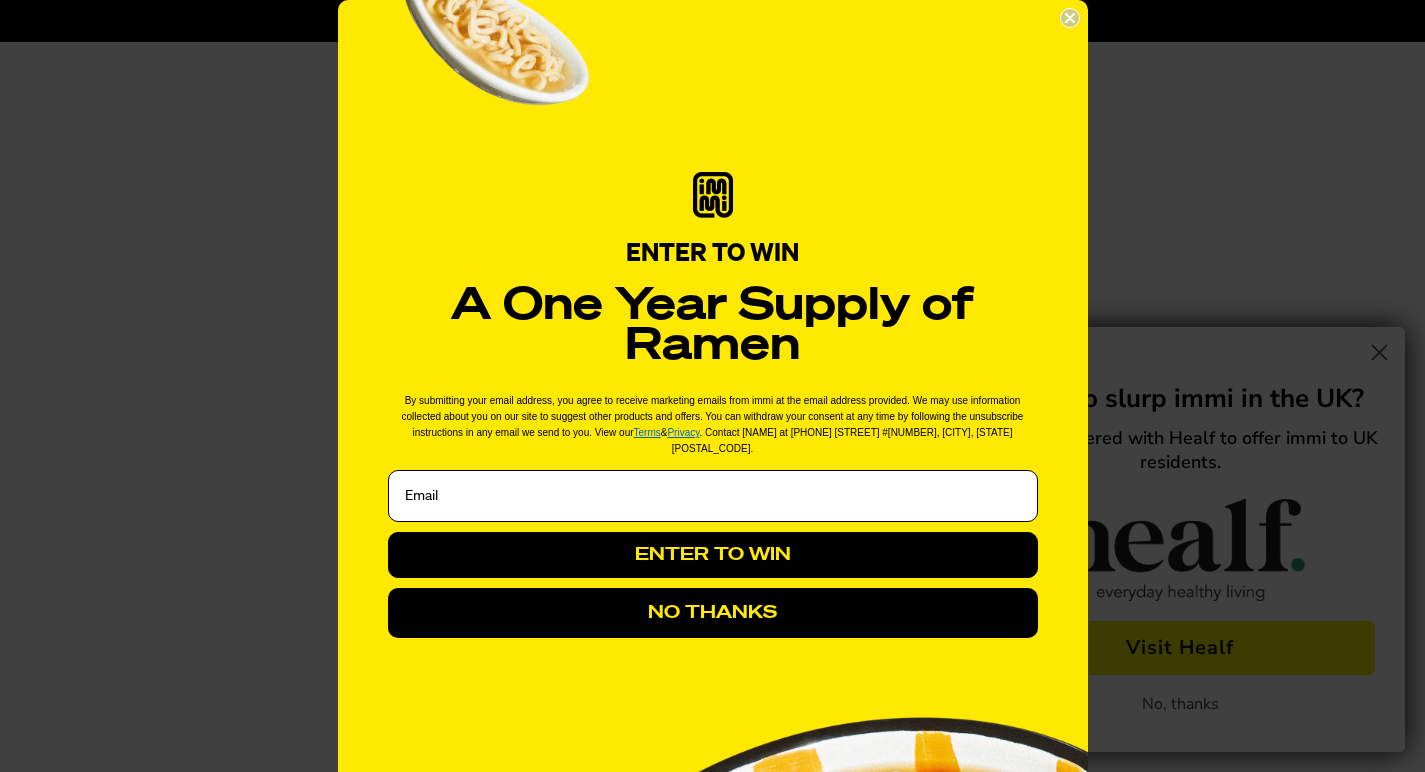 click 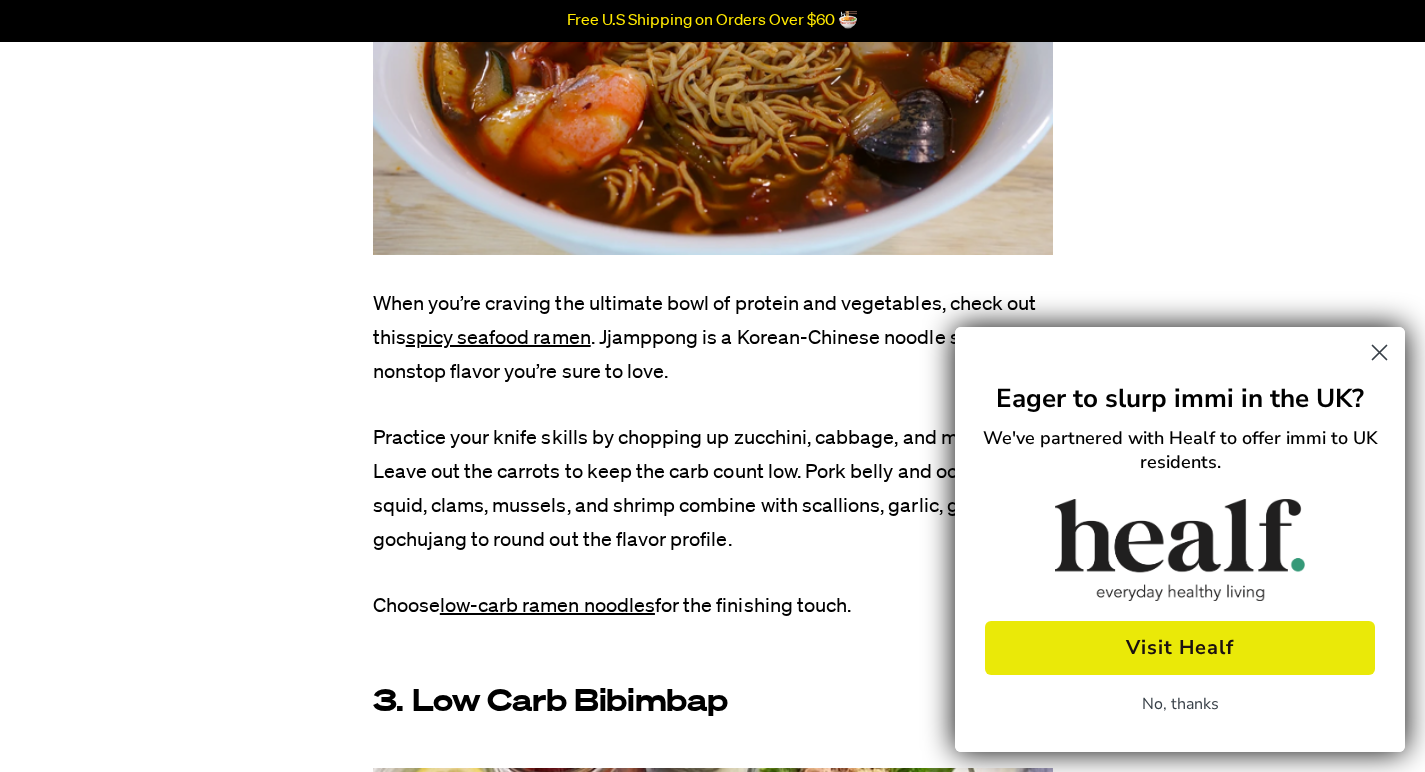 scroll, scrollTop: 6182, scrollLeft: 0, axis: vertical 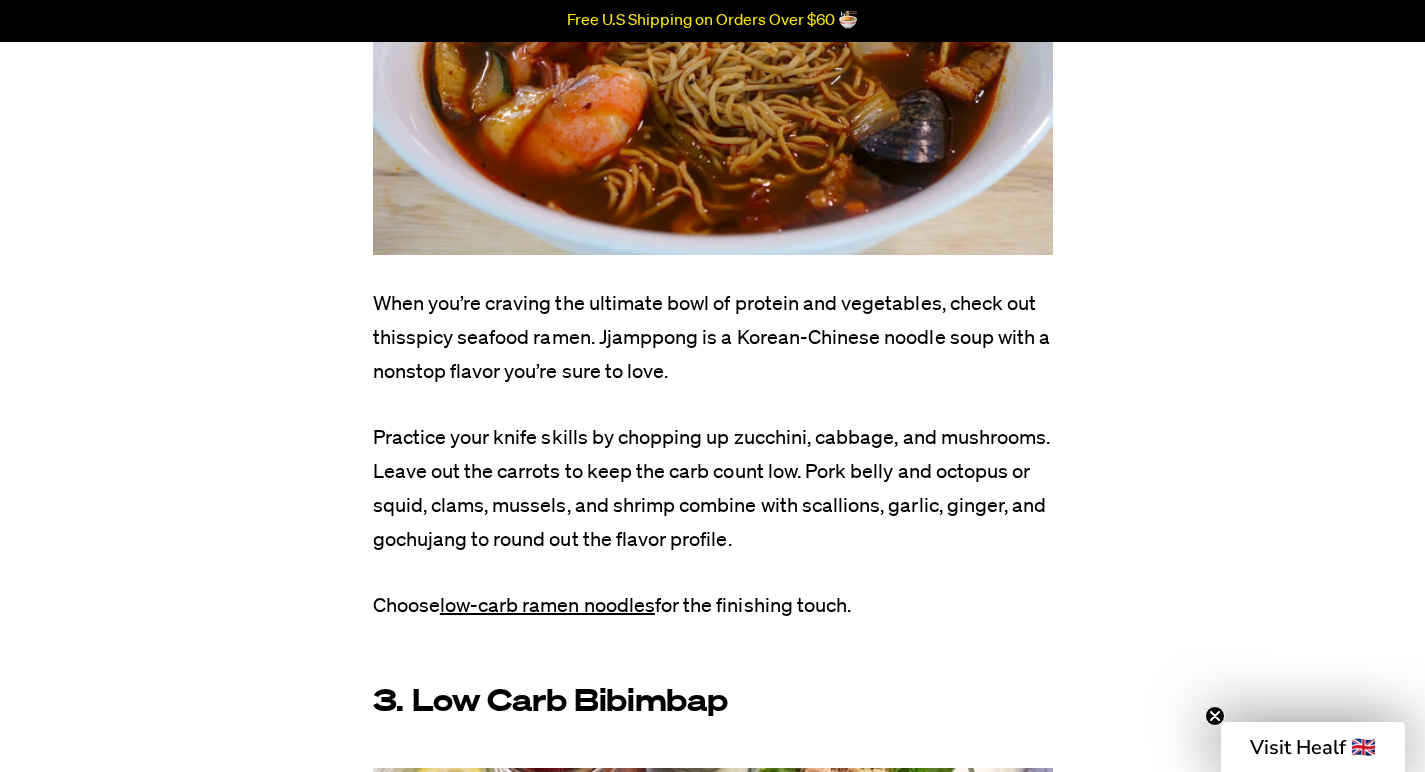 click on "spicy seafood ramen" at bounding box center (498, 338) 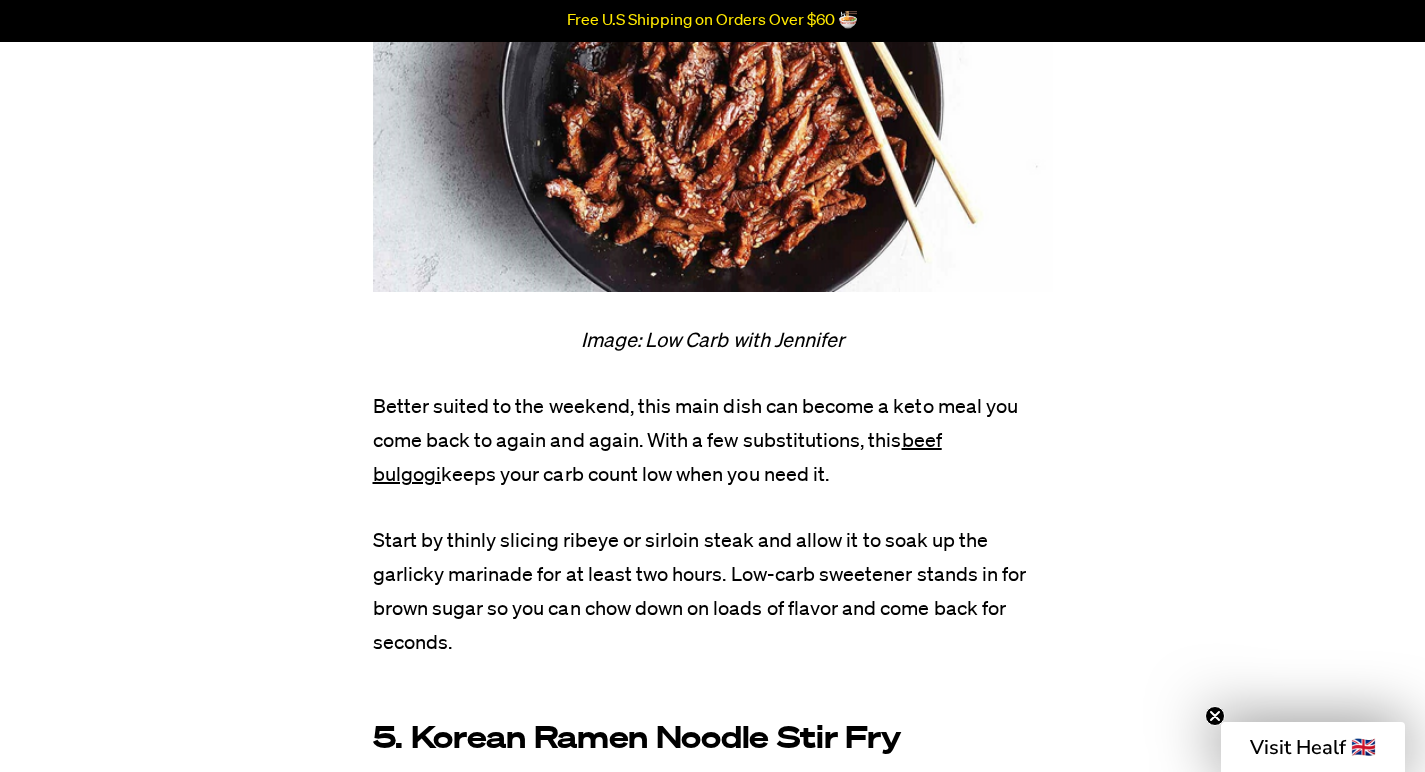 scroll, scrollTop: 8063, scrollLeft: 0, axis: vertical 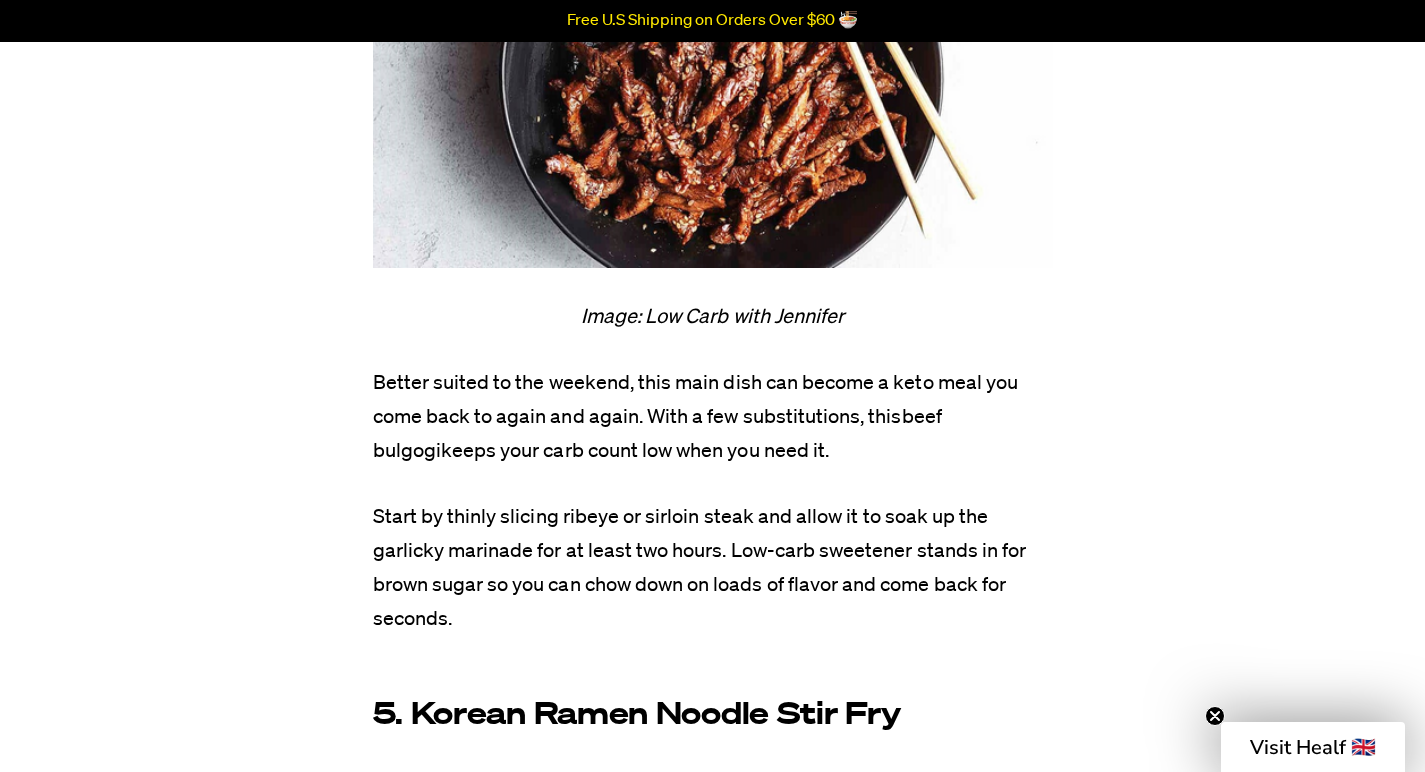 click on "beef bulgogi" at bounding box center (657, 434) 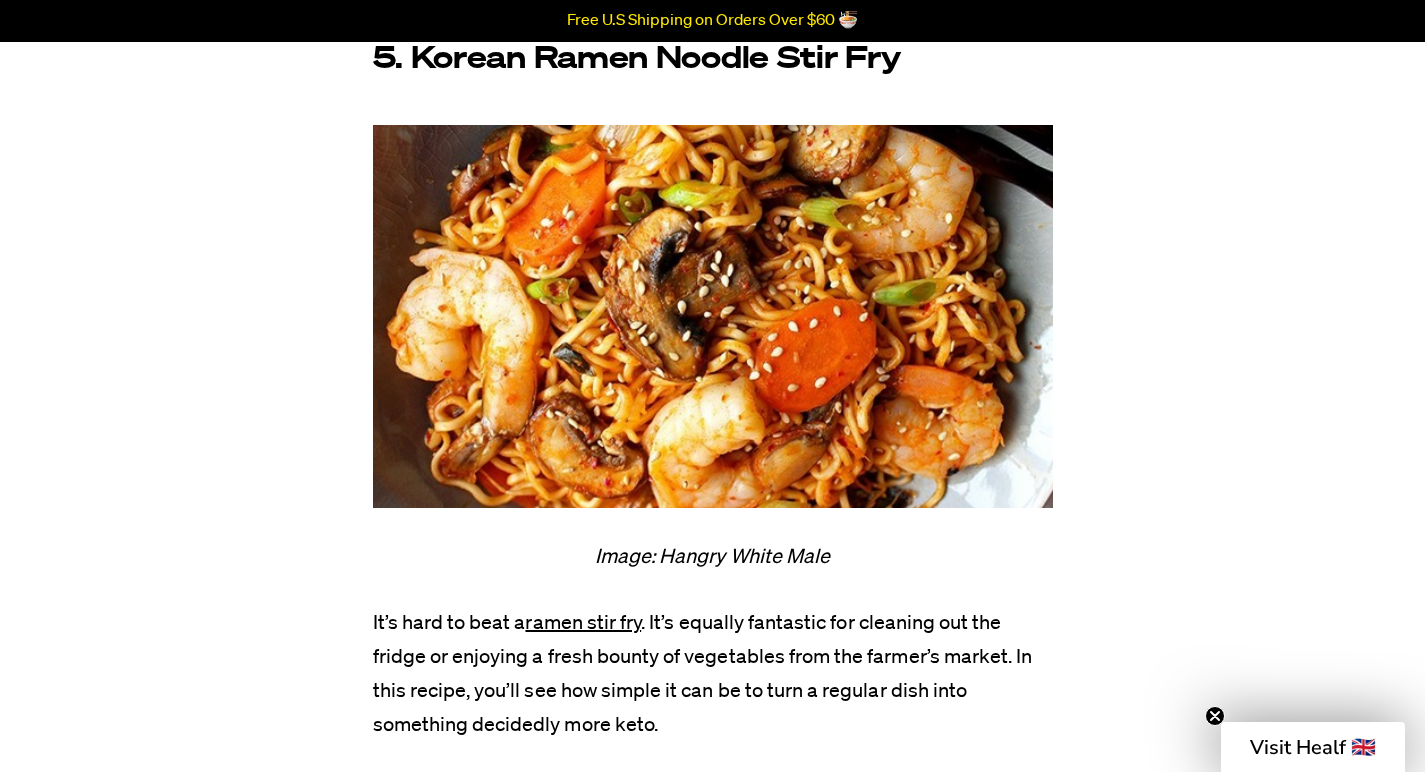 scroll, scrollTop: 8721, scrollLeft: 0, axis: vertical 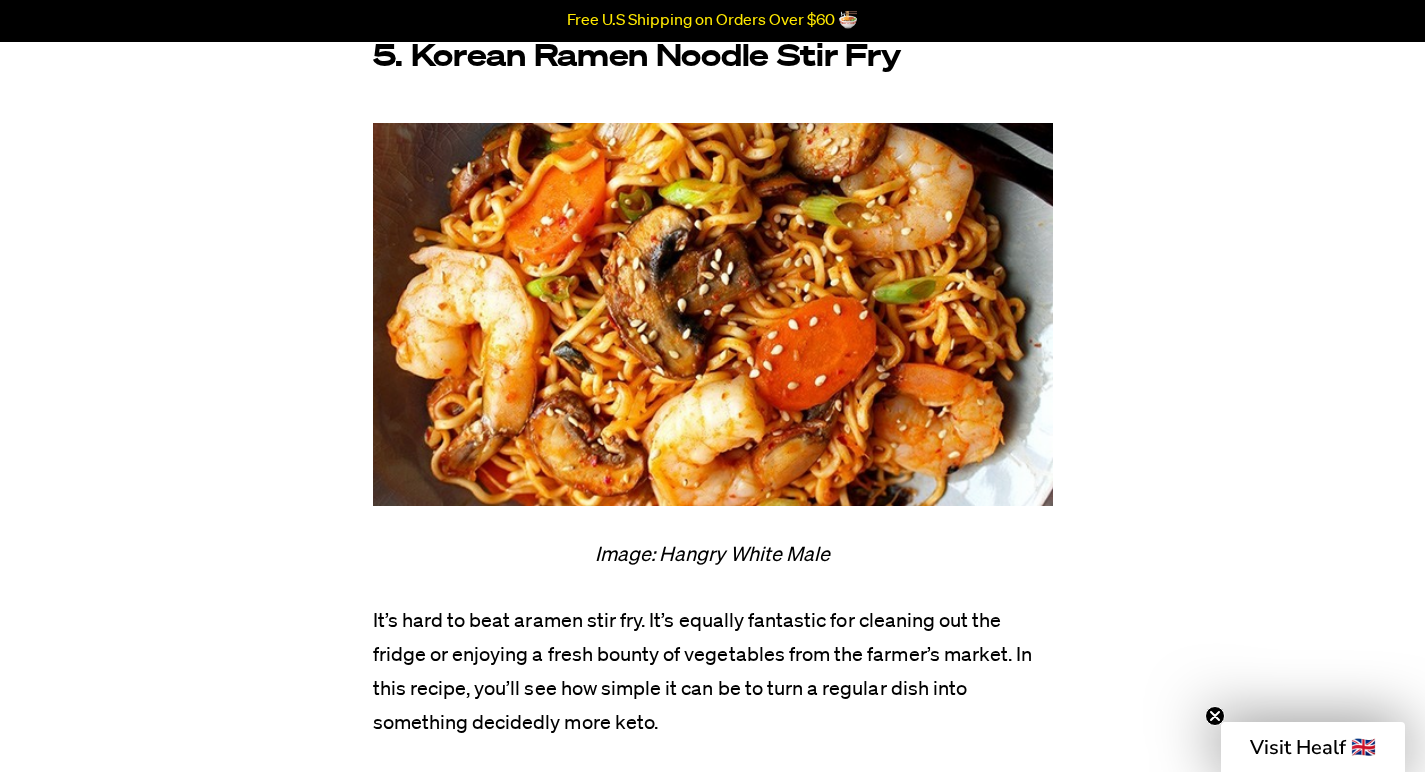 click on "ramen stir fry" at bounding box center (583, 621) 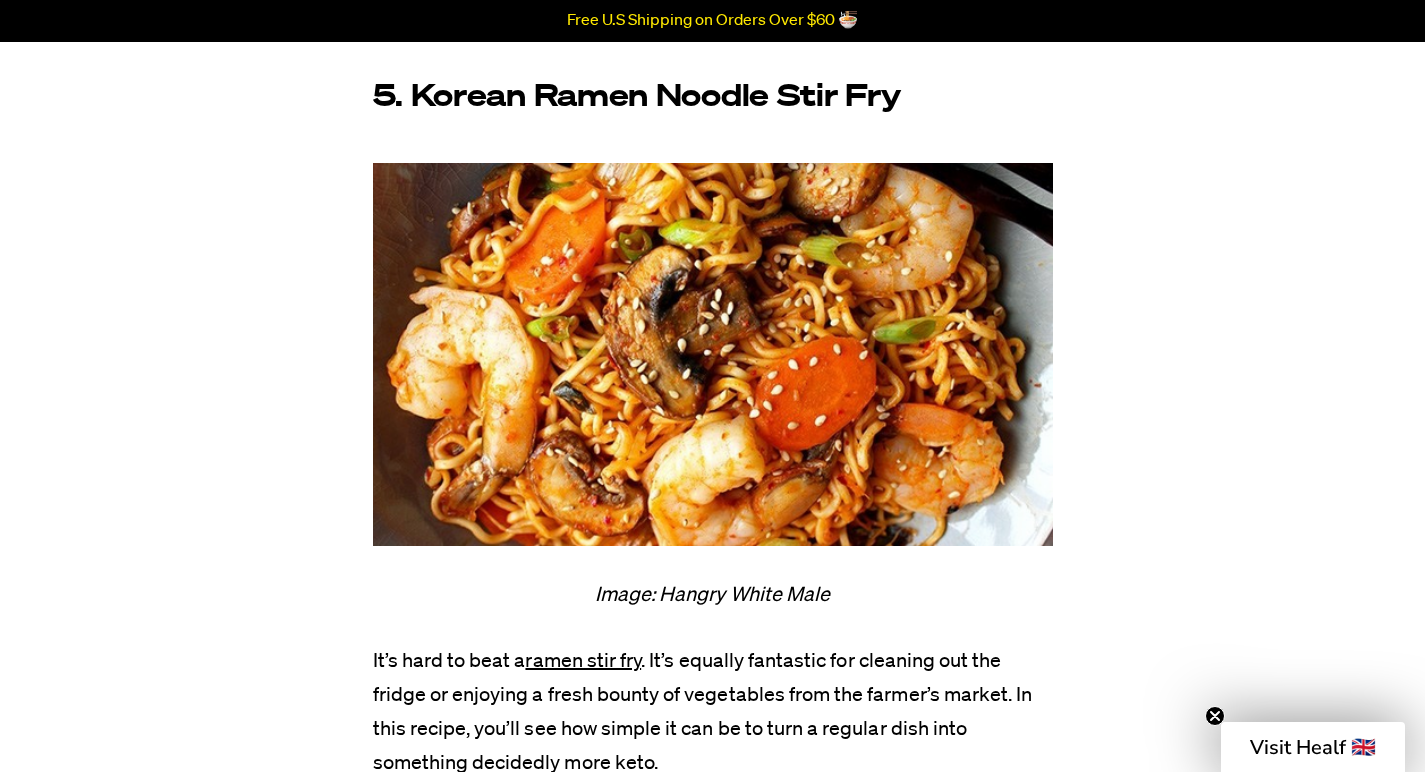 scroll, scrollTop: 8681, scrollLeft: 0, axis: vertical 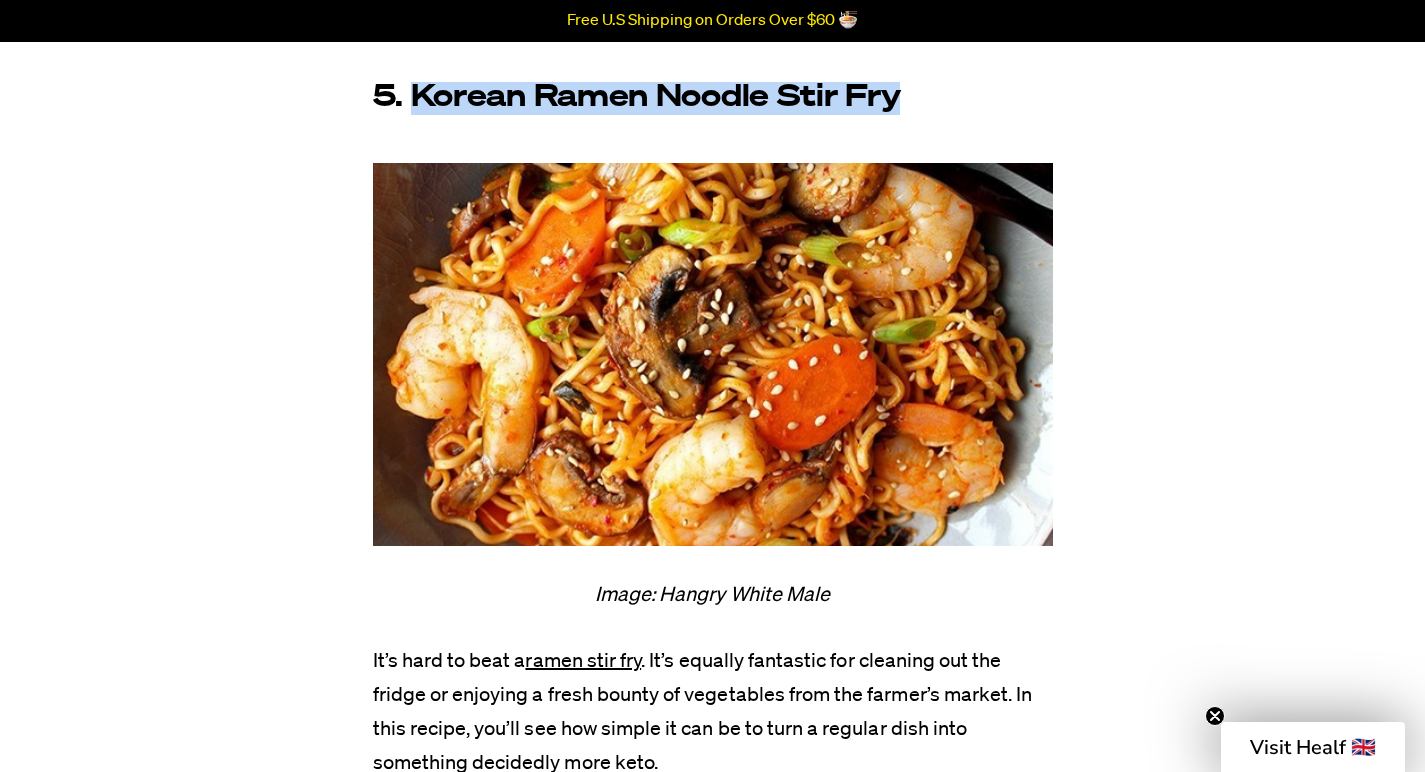 drag, startPoint x: 896, startPoint y: 106, endPoint x: 418, endPoint y: 84, distance: 478.506 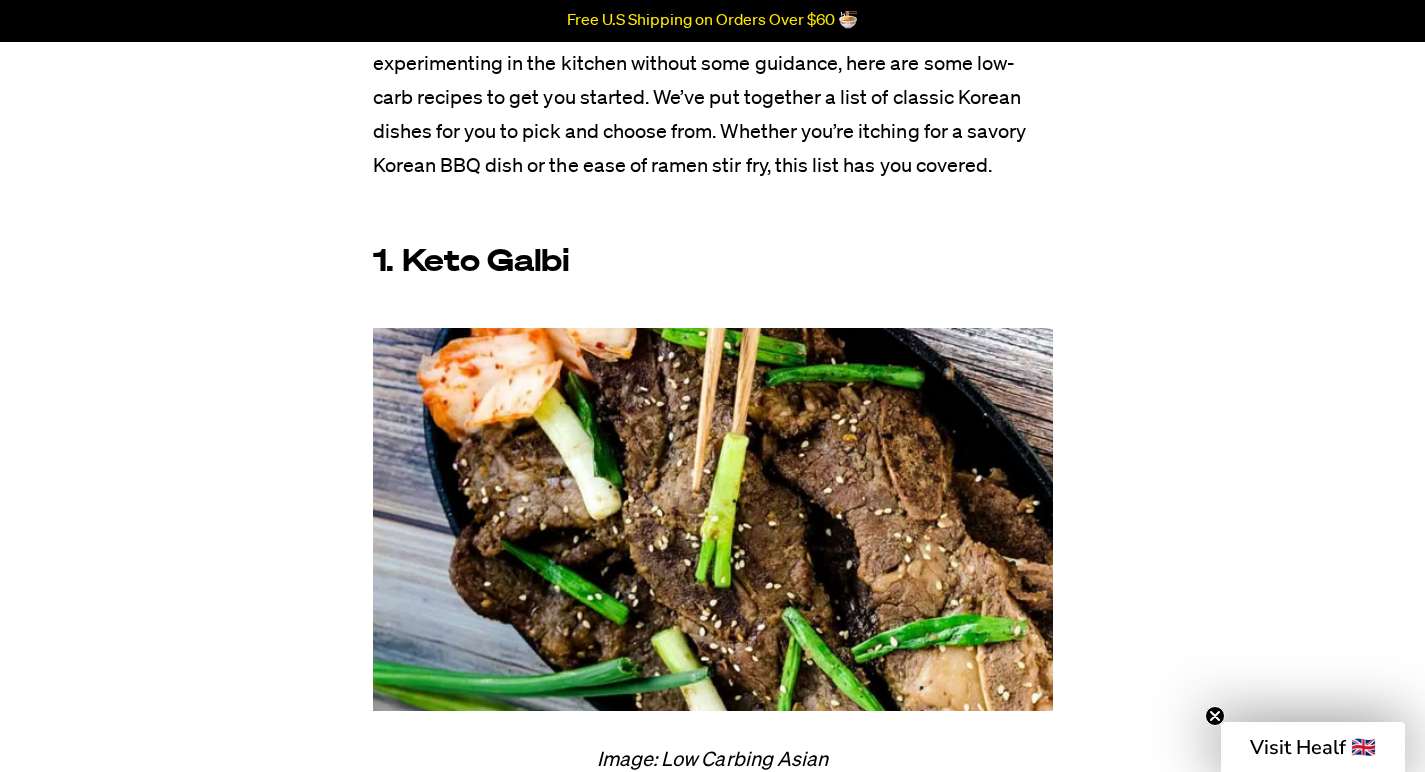scroll, scrollTop: 4736, scrollLeft: 0, axis: vertical 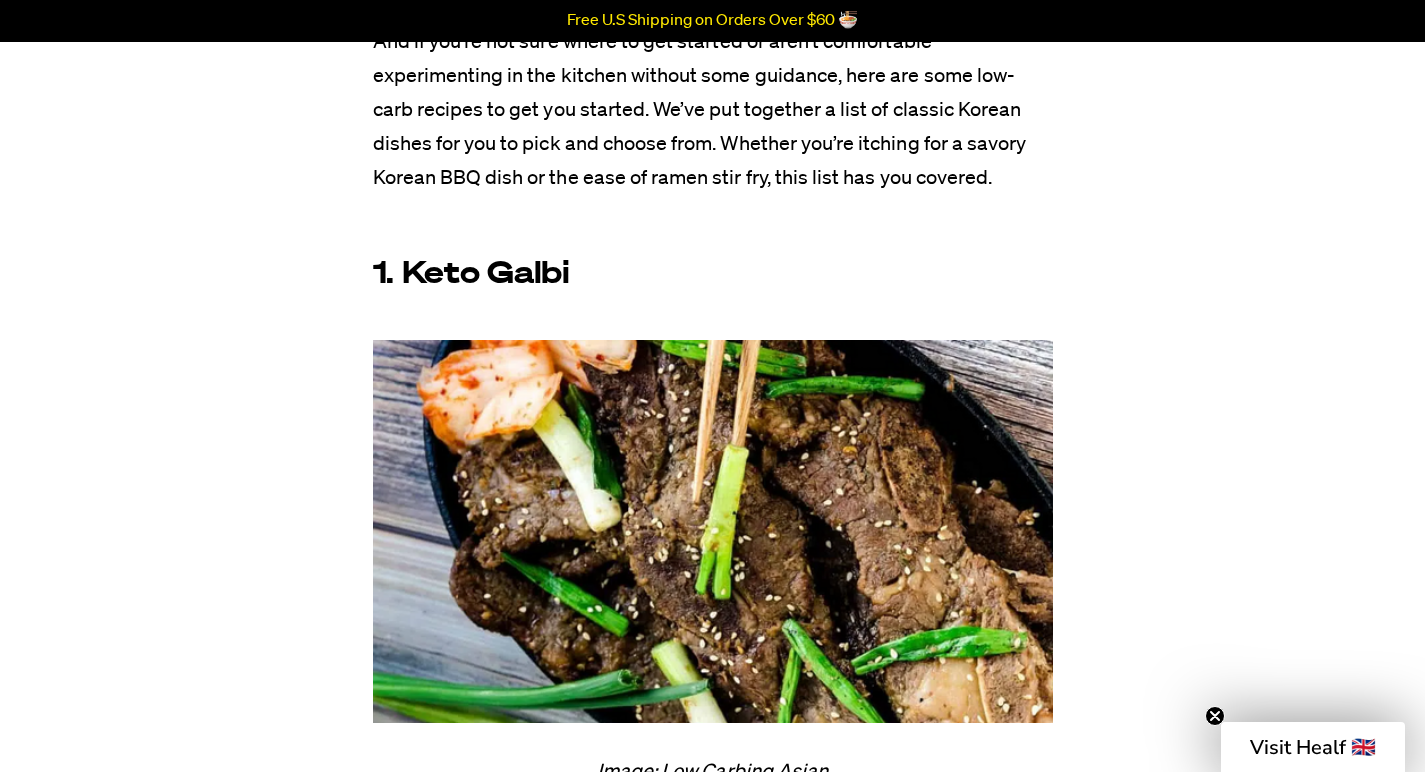 click at bounding box center [713, 531] 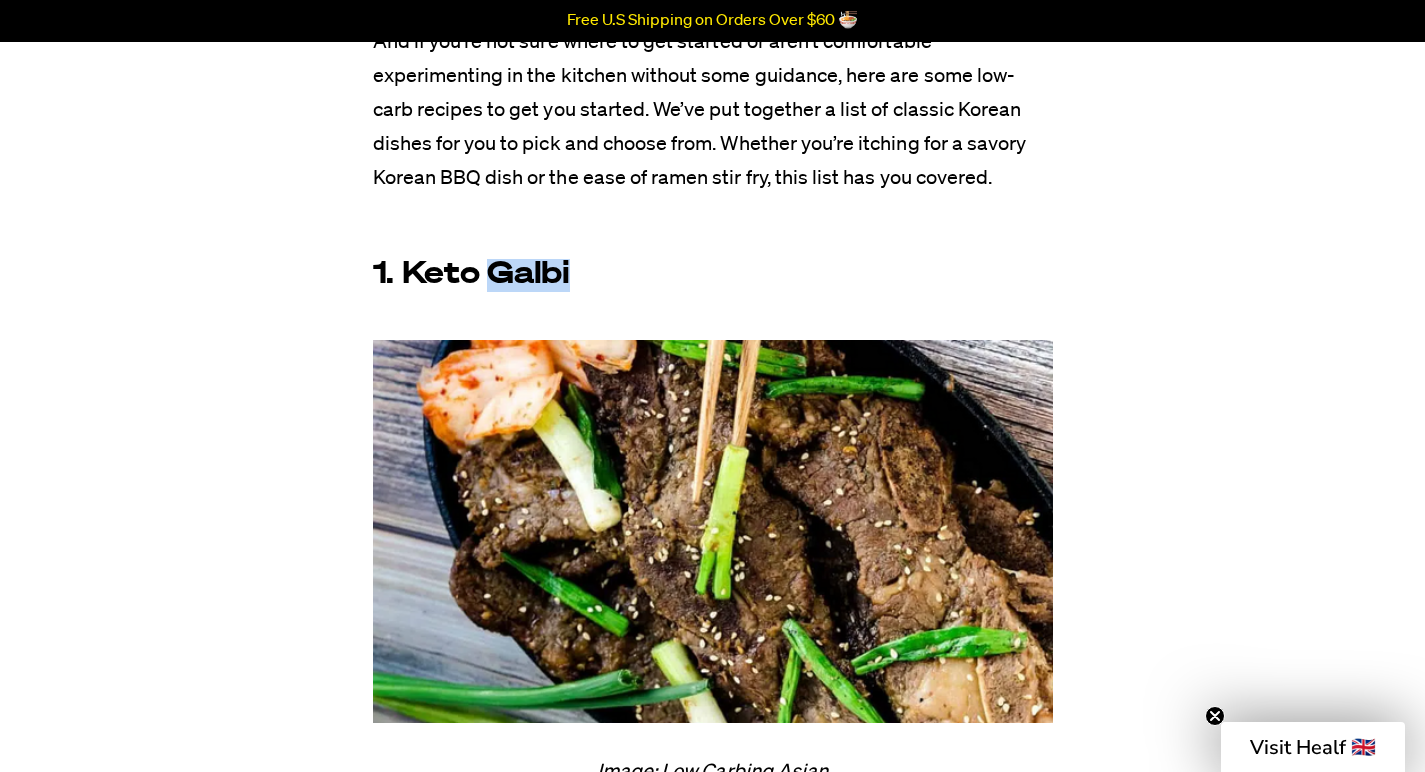 click on "1. Keto Galbi" at bounding box center [471, 275] 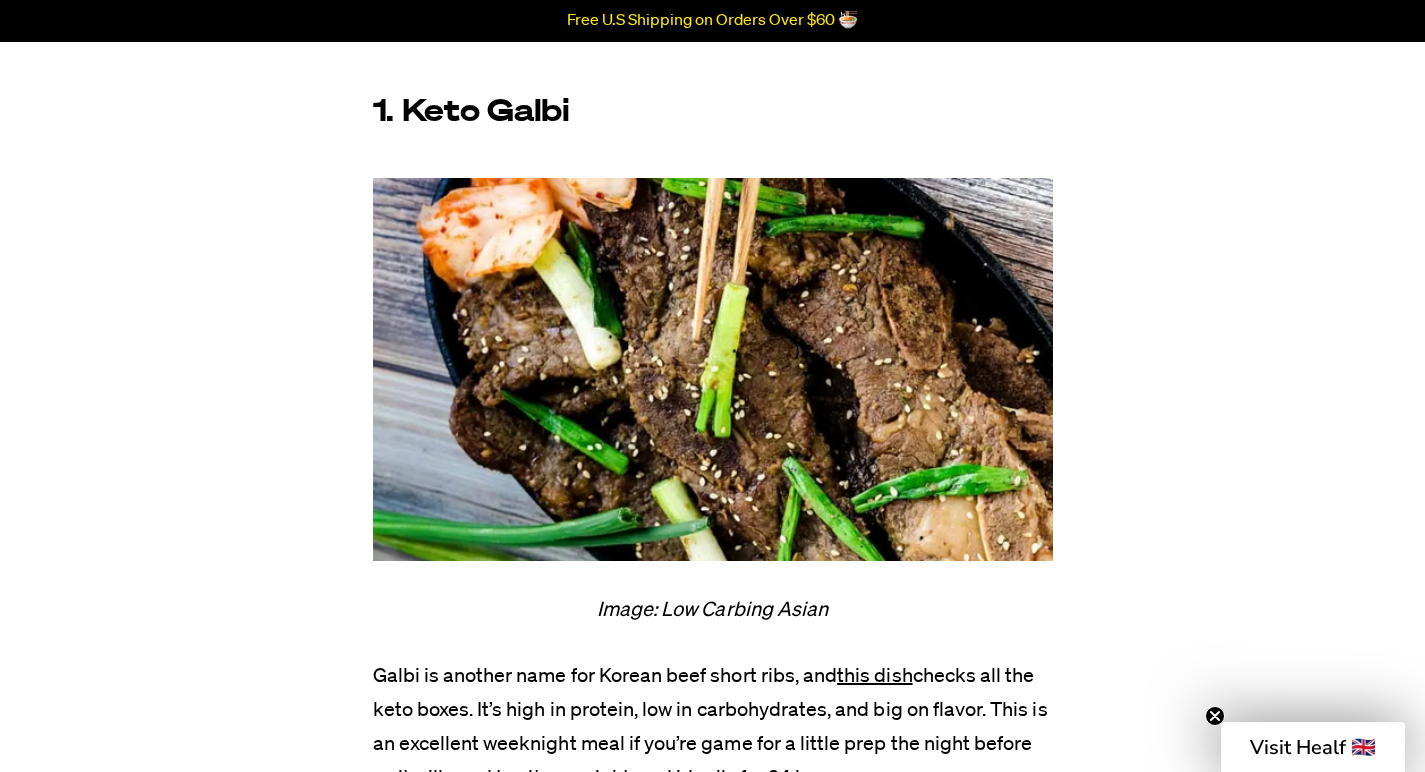 scroll, scrollTop: 4876, scrollLeft: 0, axis: vertical 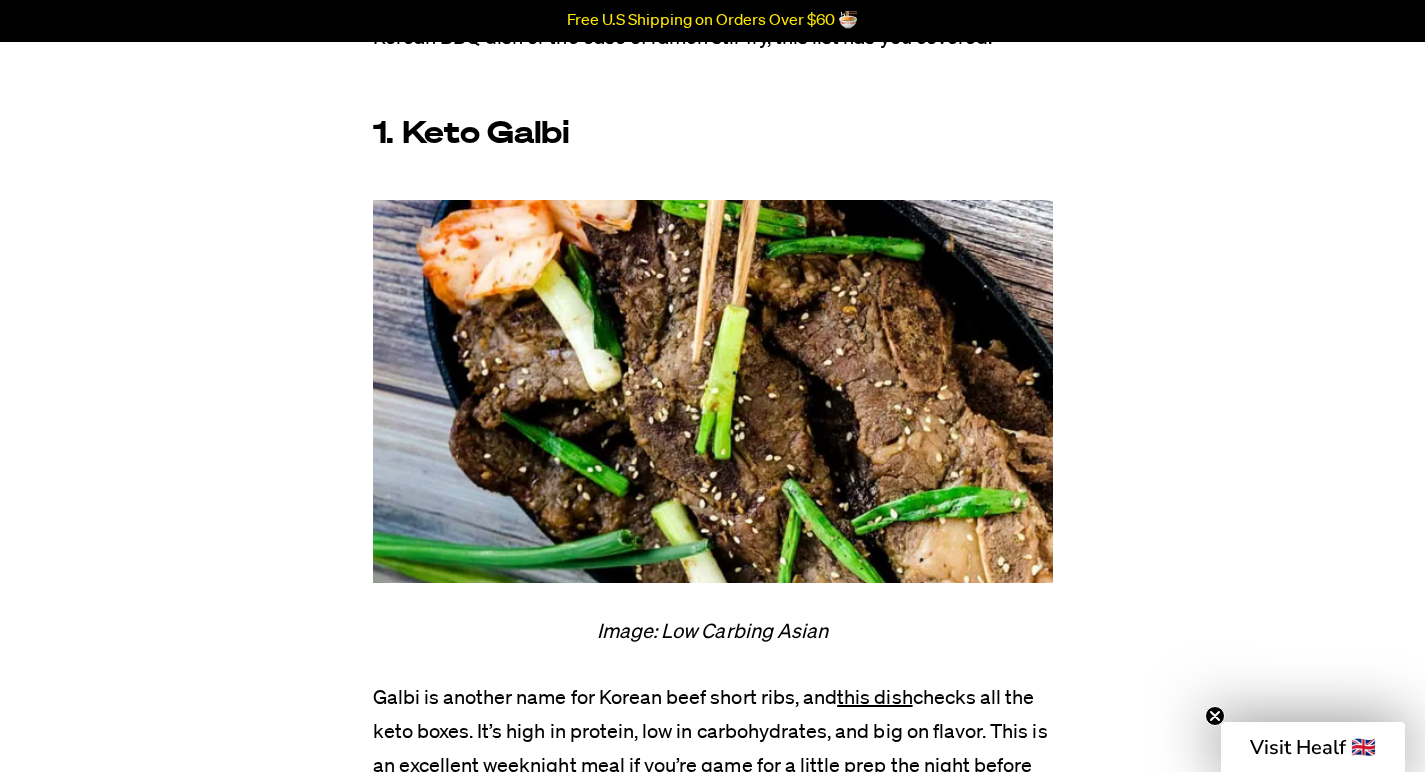 click on "1. Keto Galbi" at bounding box center (713, 135) 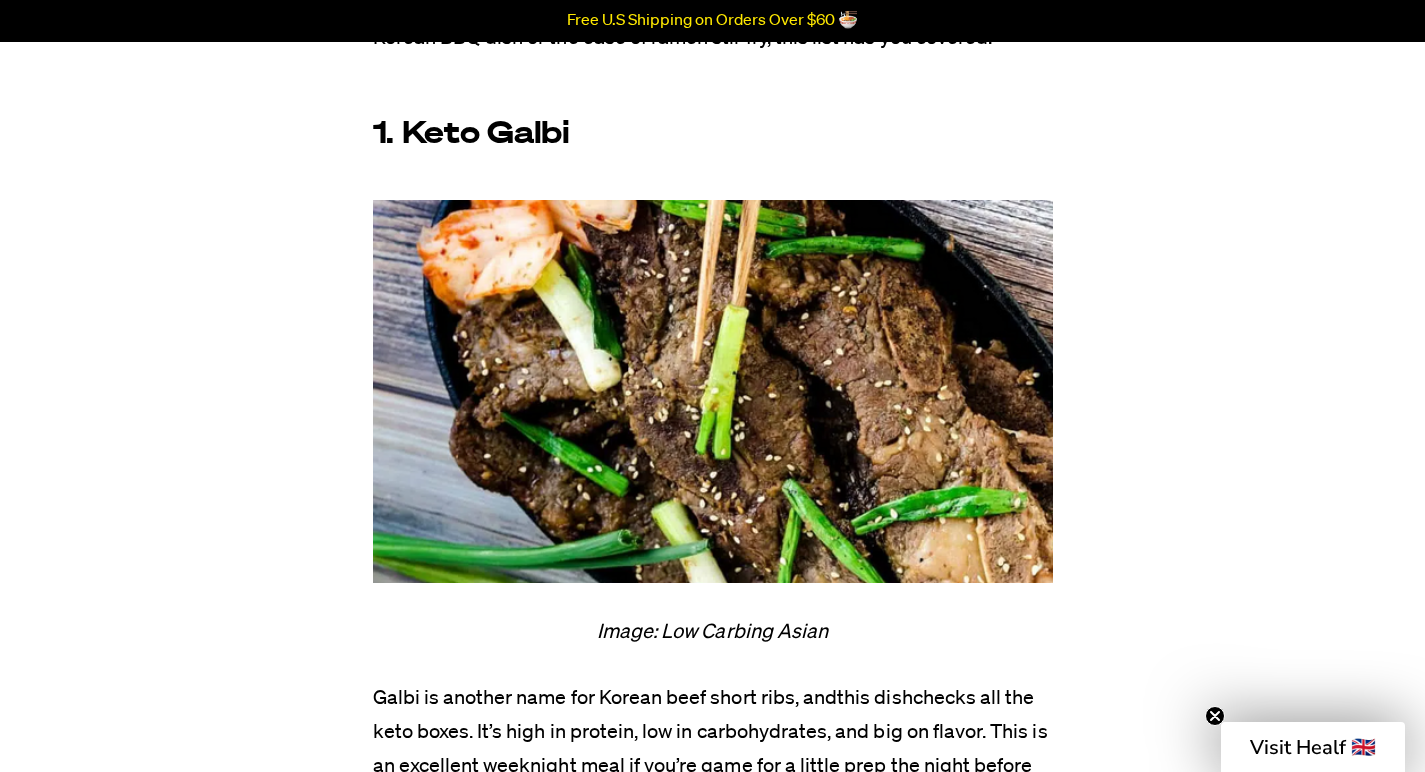 click on "this dish" at bounding box center (874, 698) 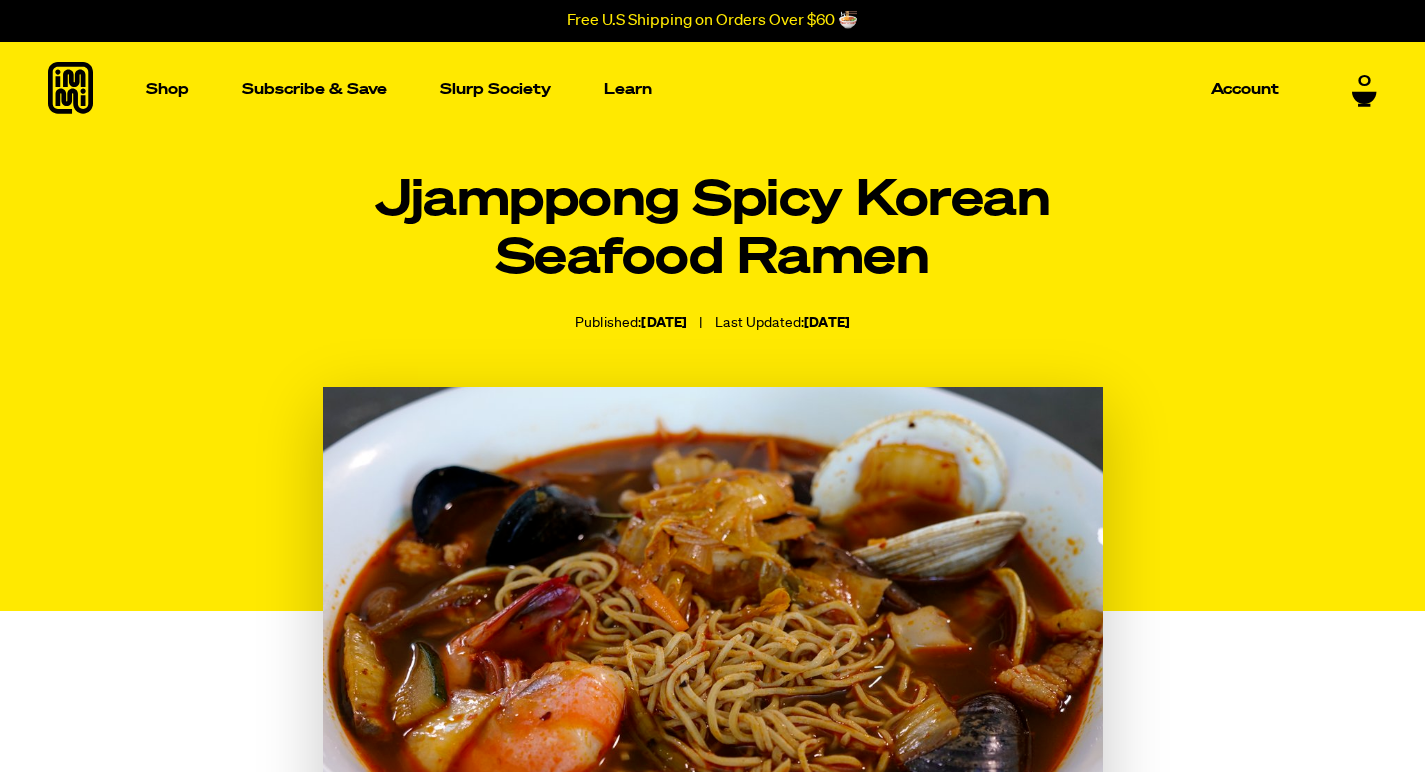 scroll, scrollTop: 86, scrollLeft: 0, axis: vertical 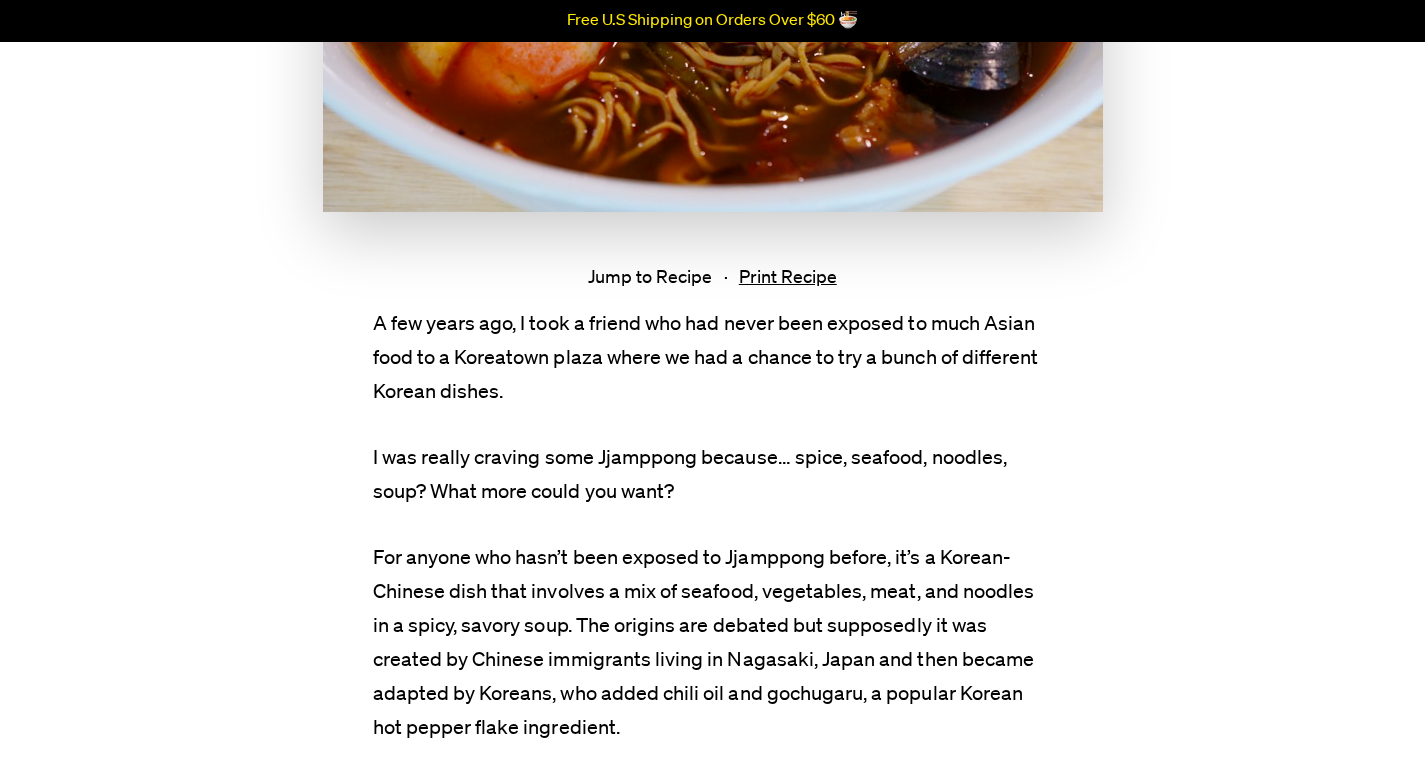 click on "Jump to Recipe" at bounding box center [650, 278] 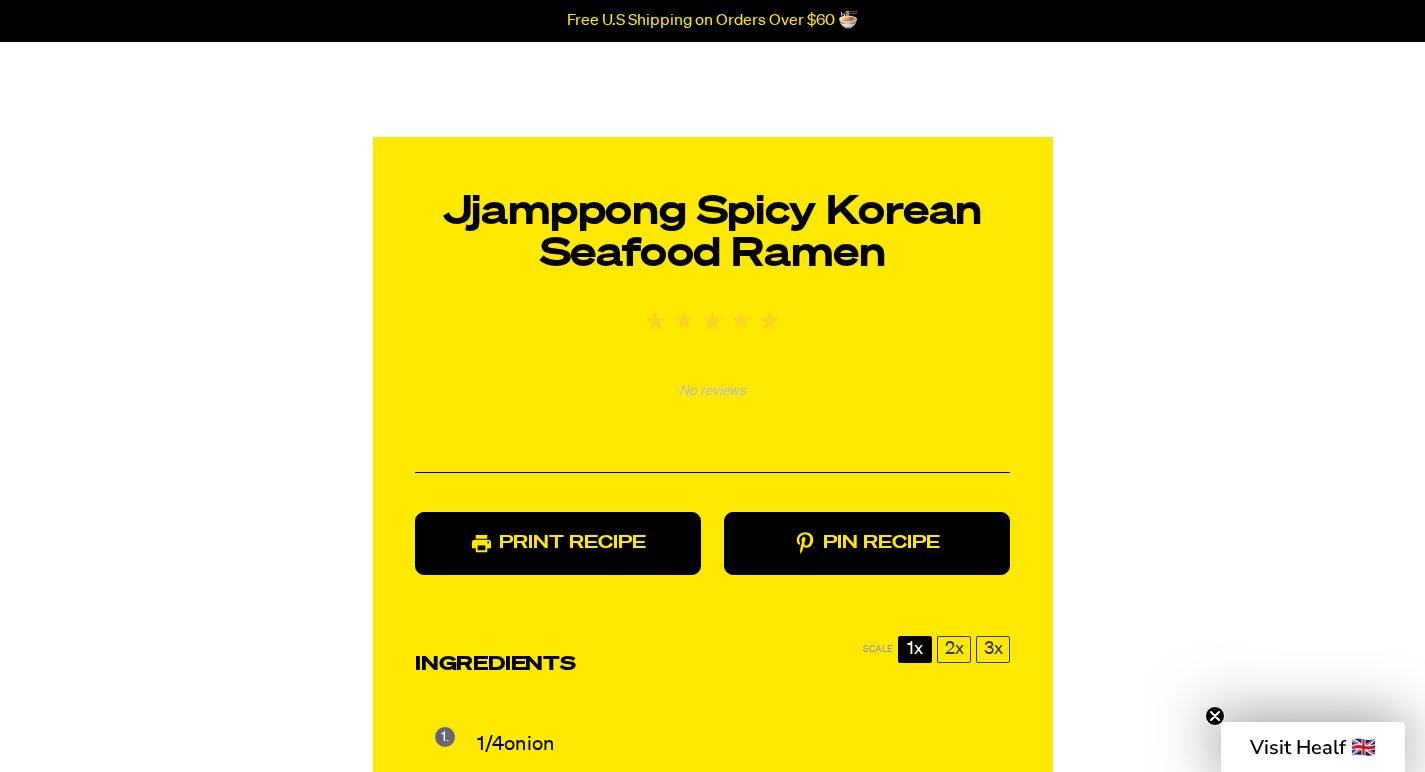 scroll, scrollTop: 2376, scrollLeft: 0, axis: vertical 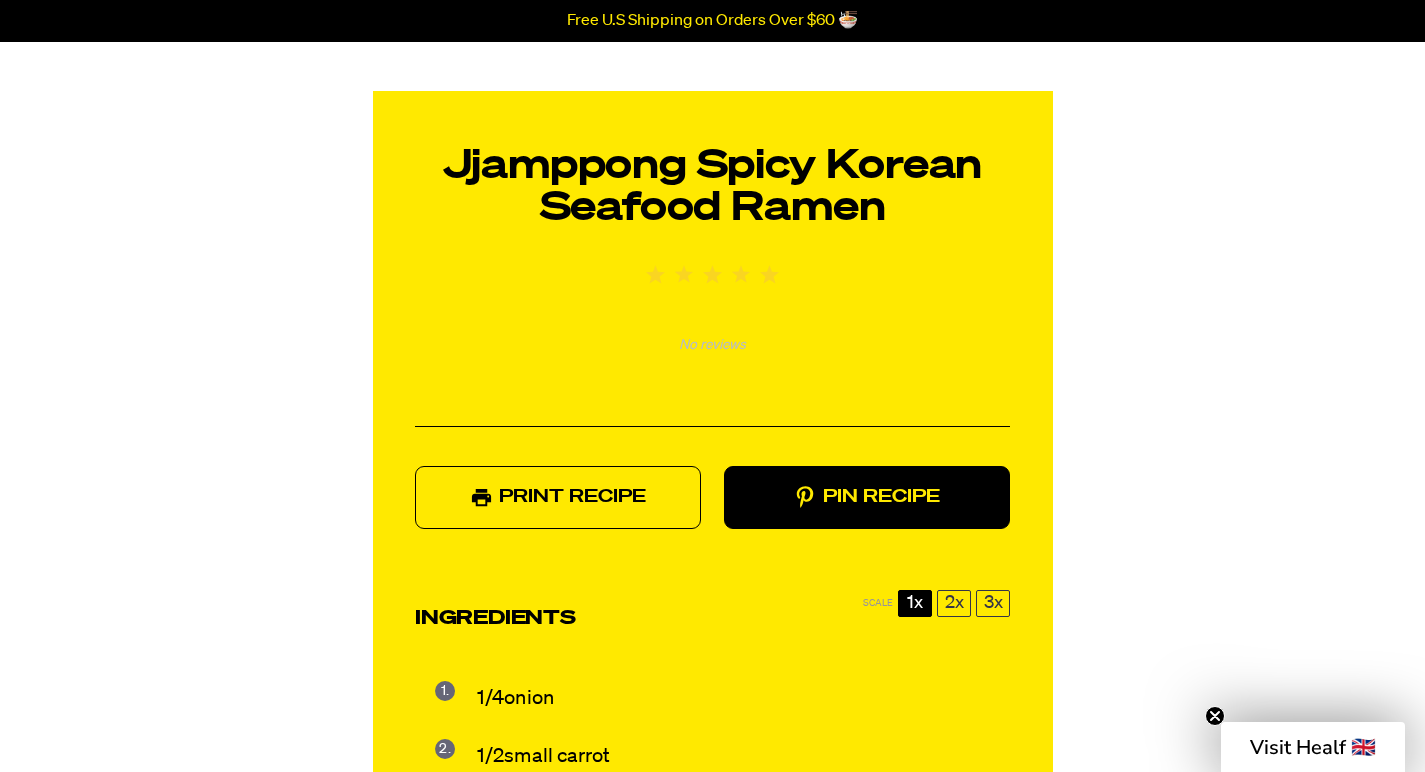 click on "Print Recipe" at bounding box center (558, 497) 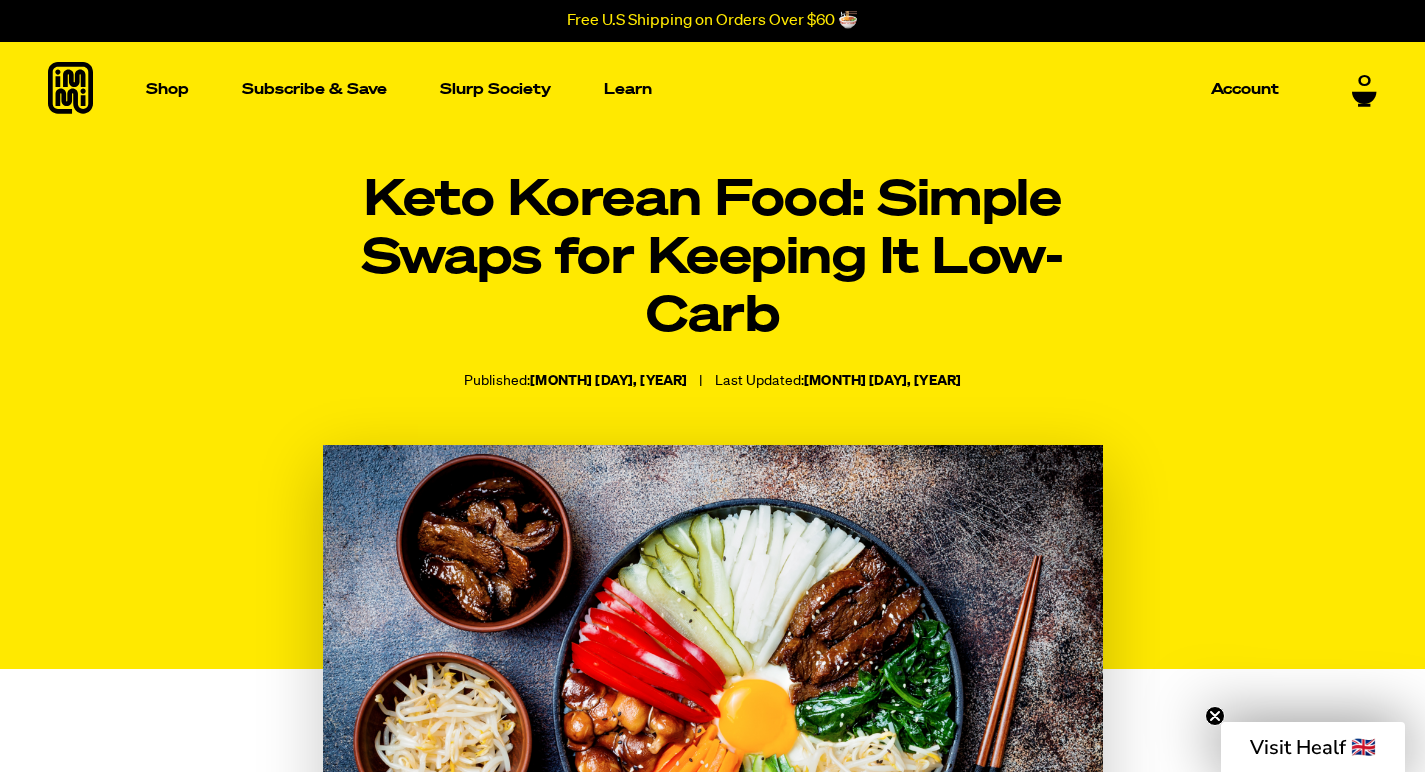 scroll, scrollTop: 32, scrollLeft: 0, axis: vertical 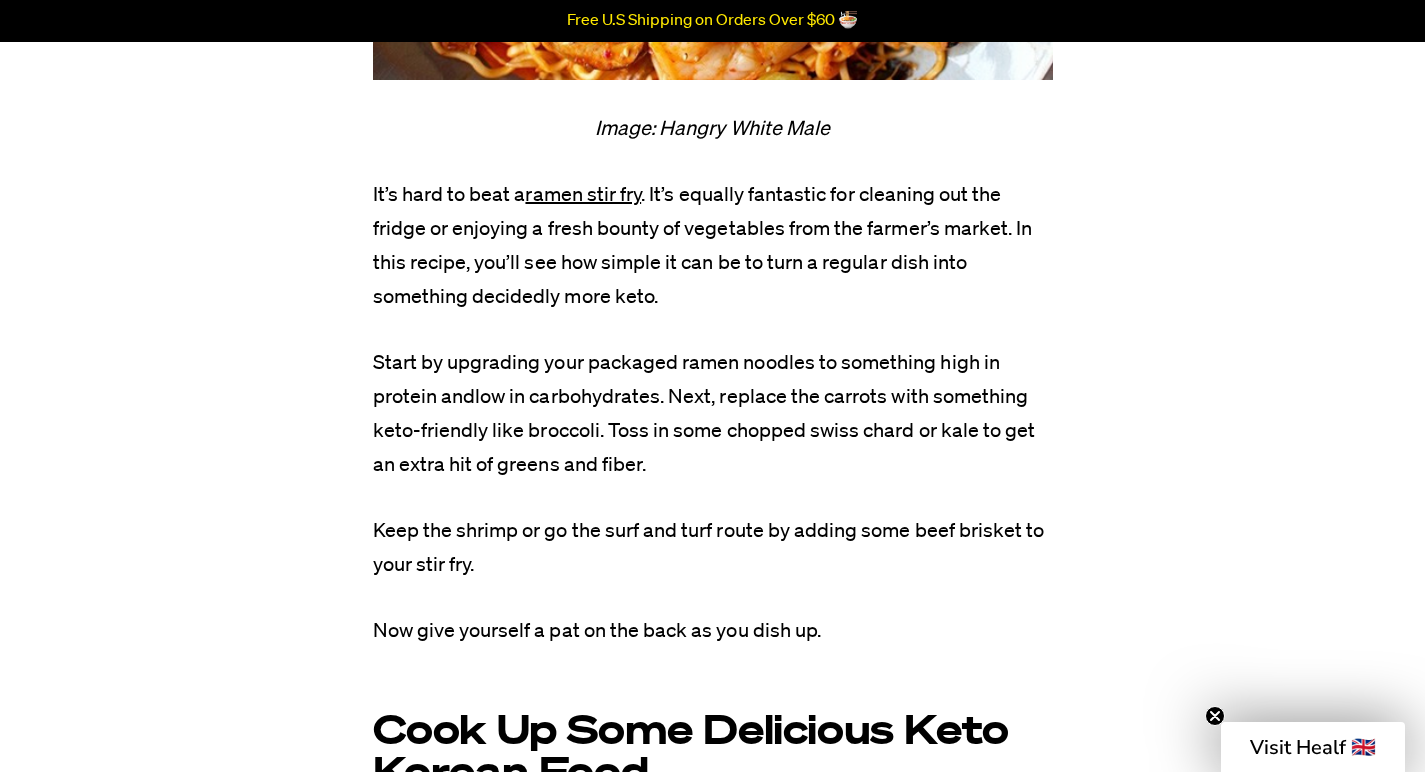 click on "low in carbohydrates" at bounding box center [567, 397] 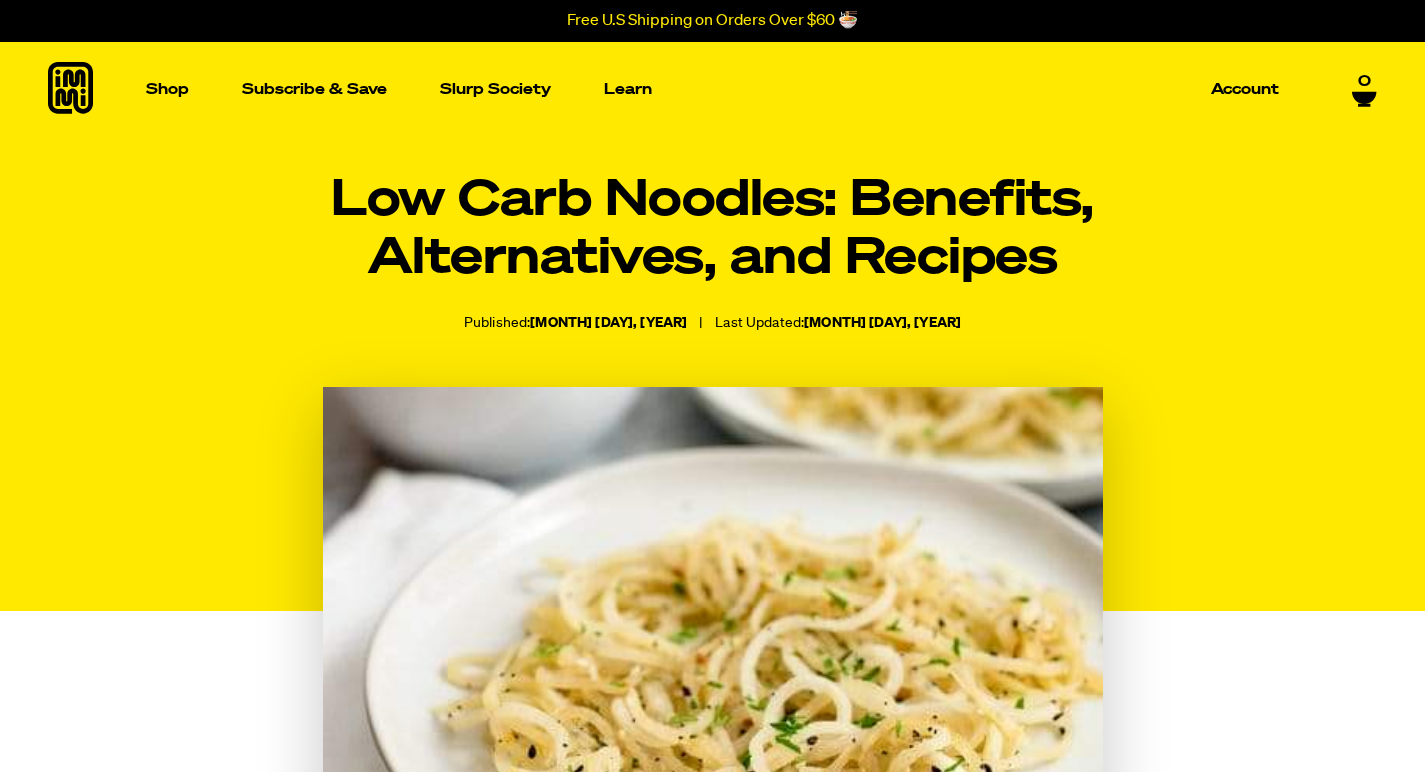 scroll, scrollTop: 0, scrollLeft: 0, axis: both 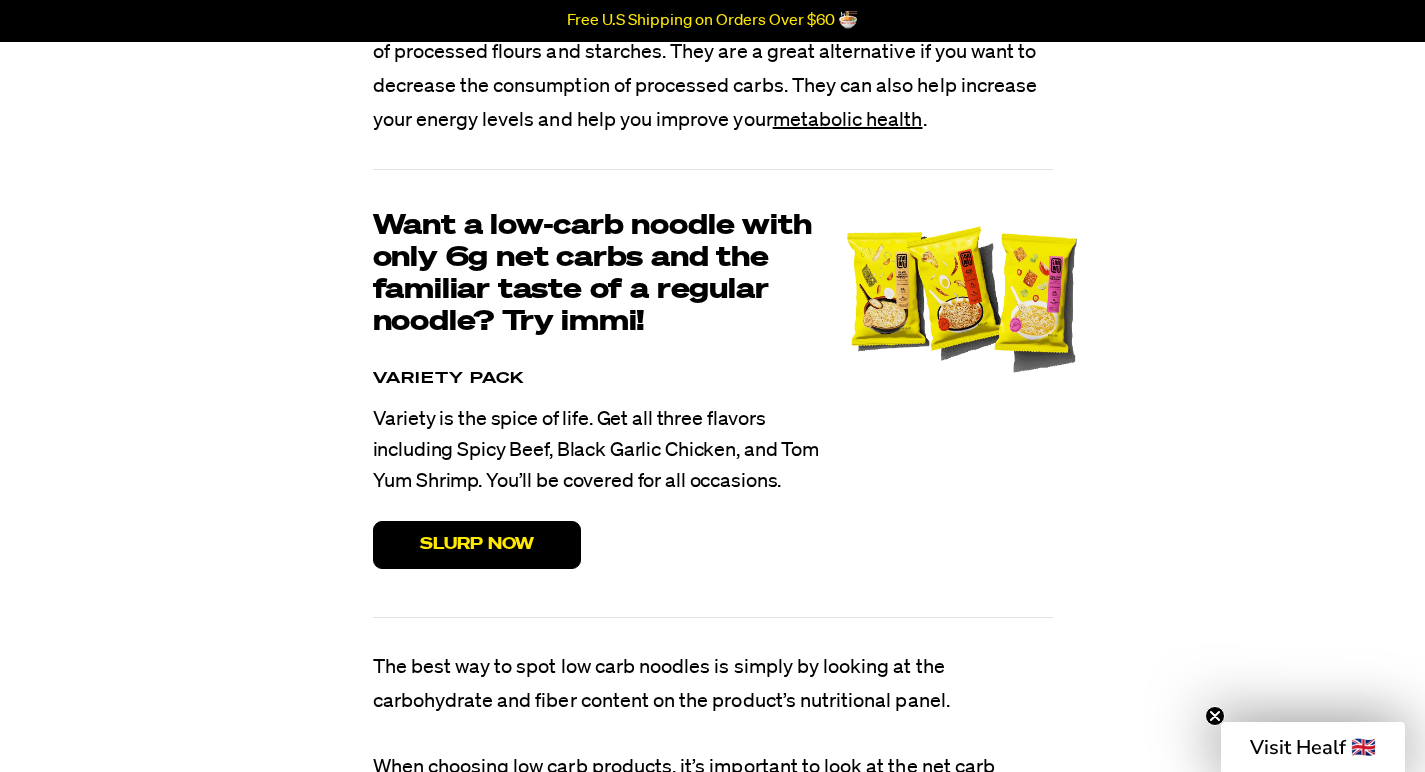 click on "Slurp Now" at bounding box center (477, 545) 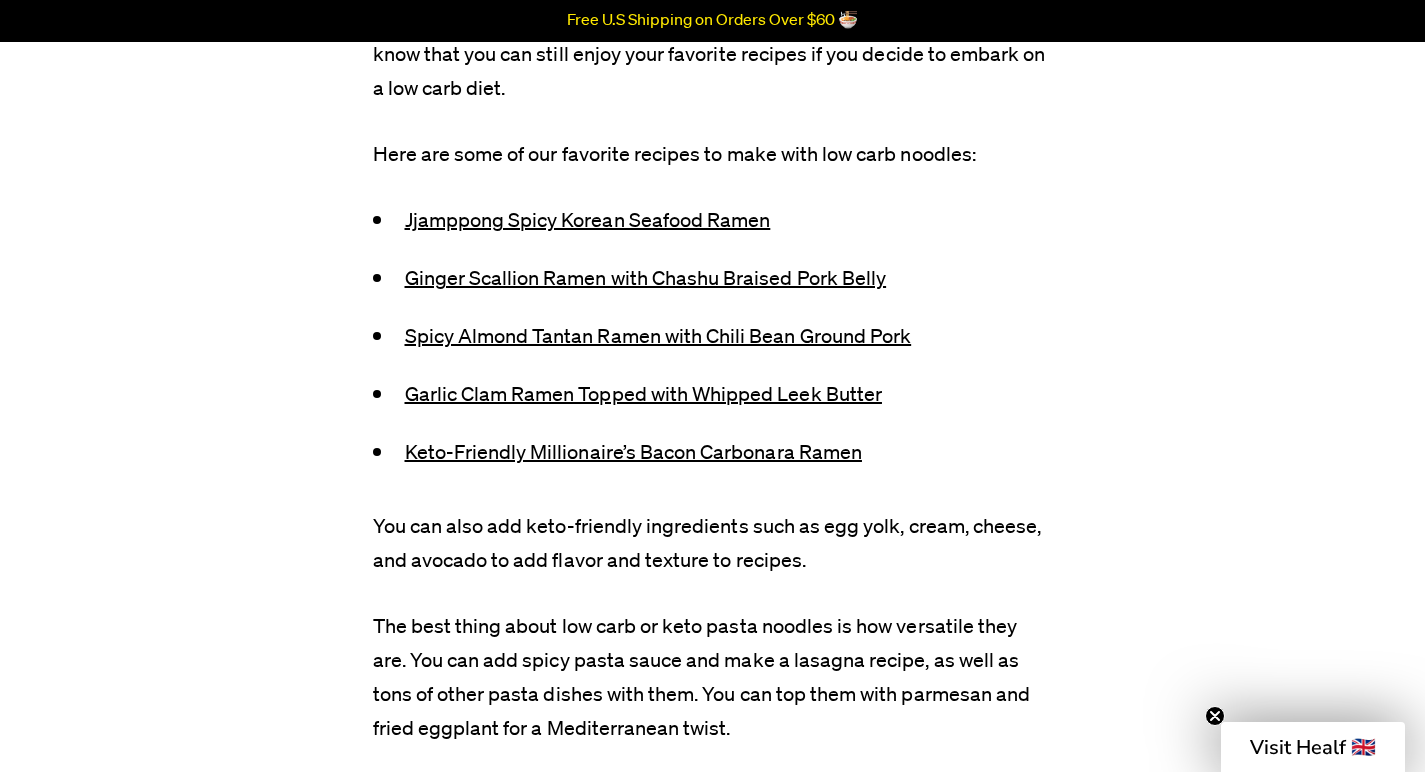 scroll, scrollTop: 10520, scrollLeft: 0, axis: vertical 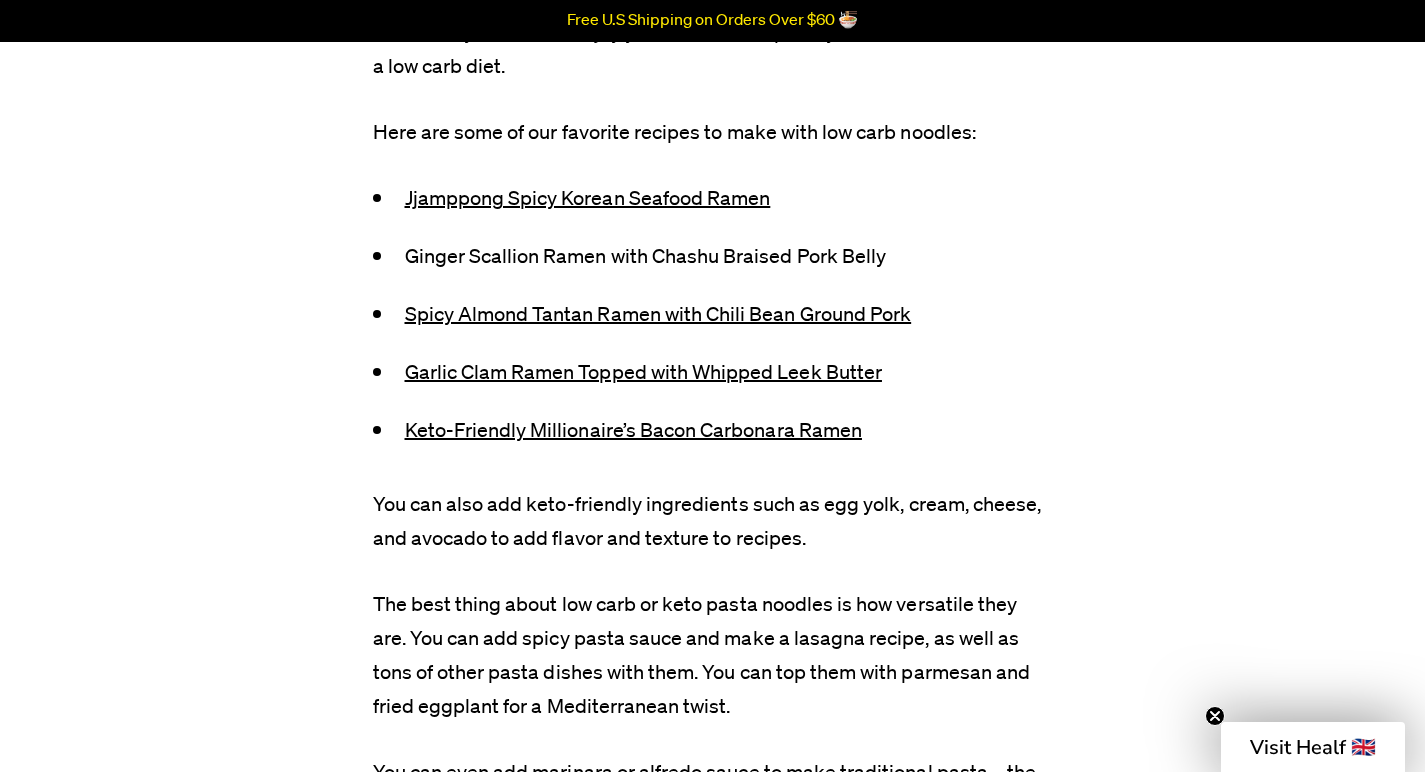 click on "Ginger Scallion Ramen with Chashu Braised Pork Belly" at bounding box center (646, 257) 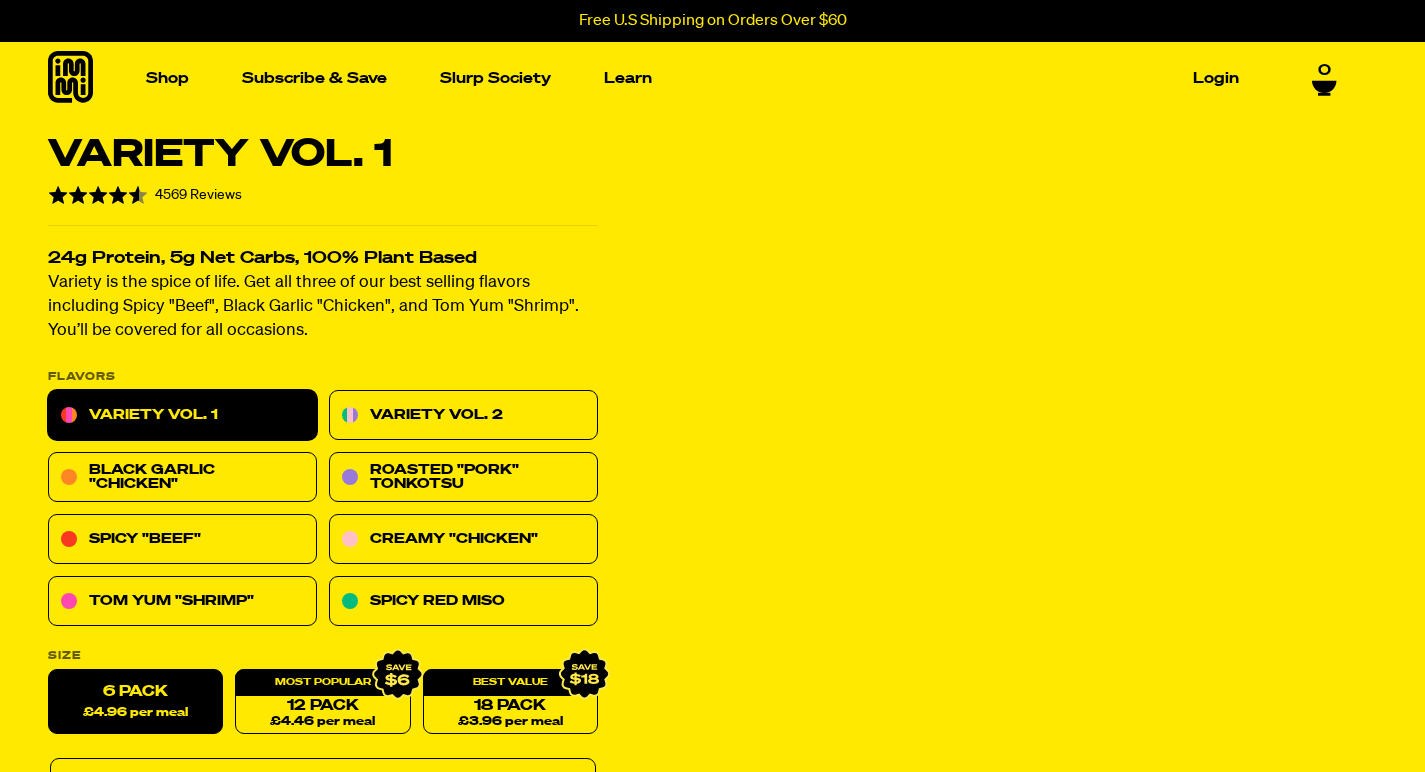 scroll, scrollTop: 0, scrollLeft: 0, axis: both 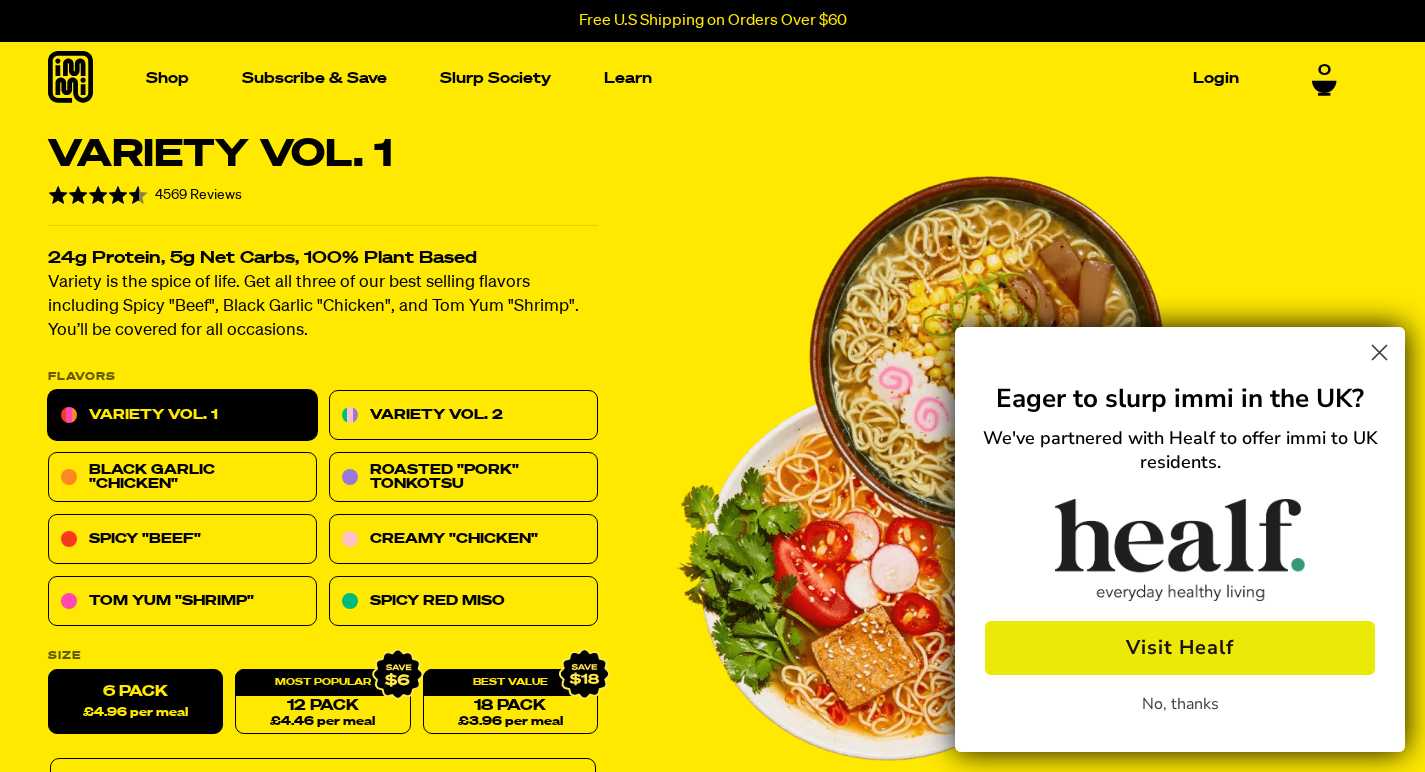 click 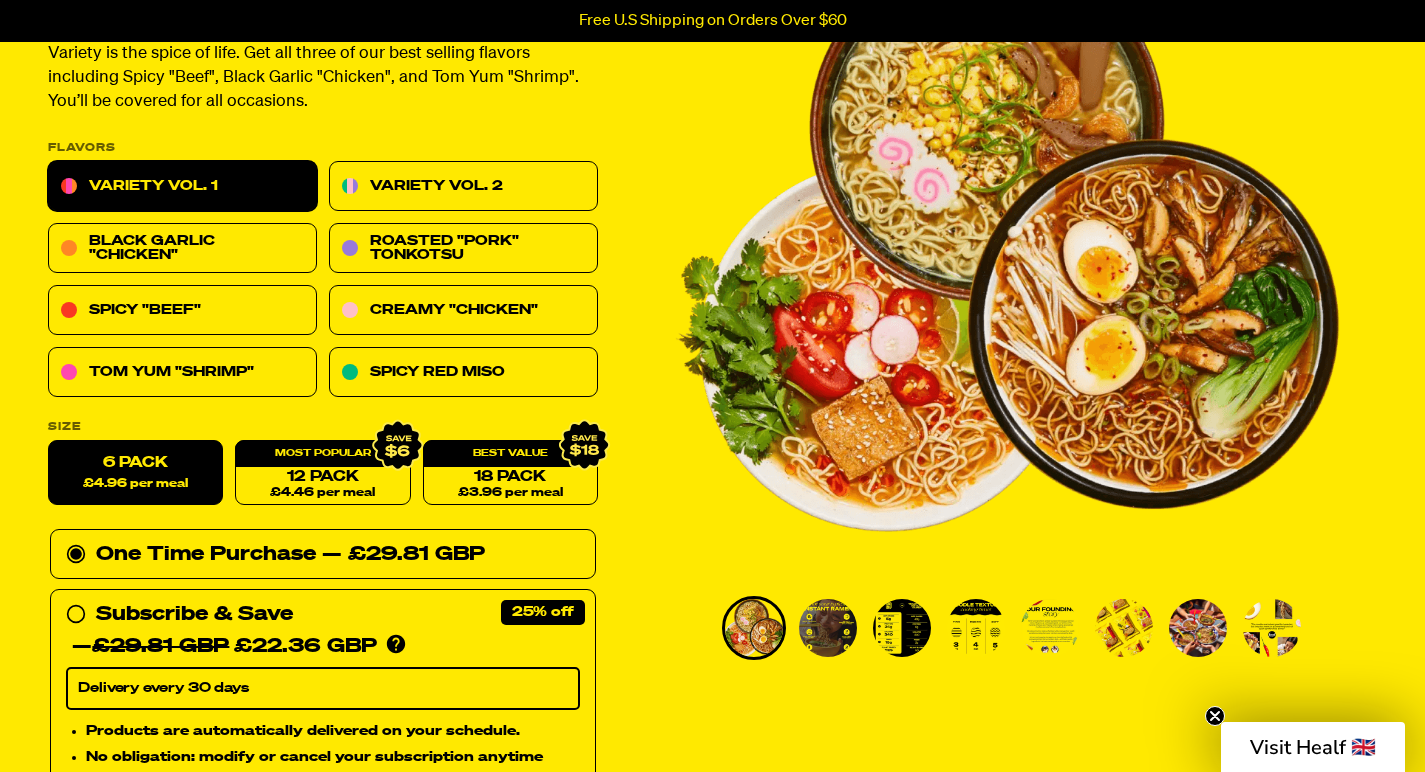 scroll, scrollTop: 234, scrollLeft: 0, axis: vertical 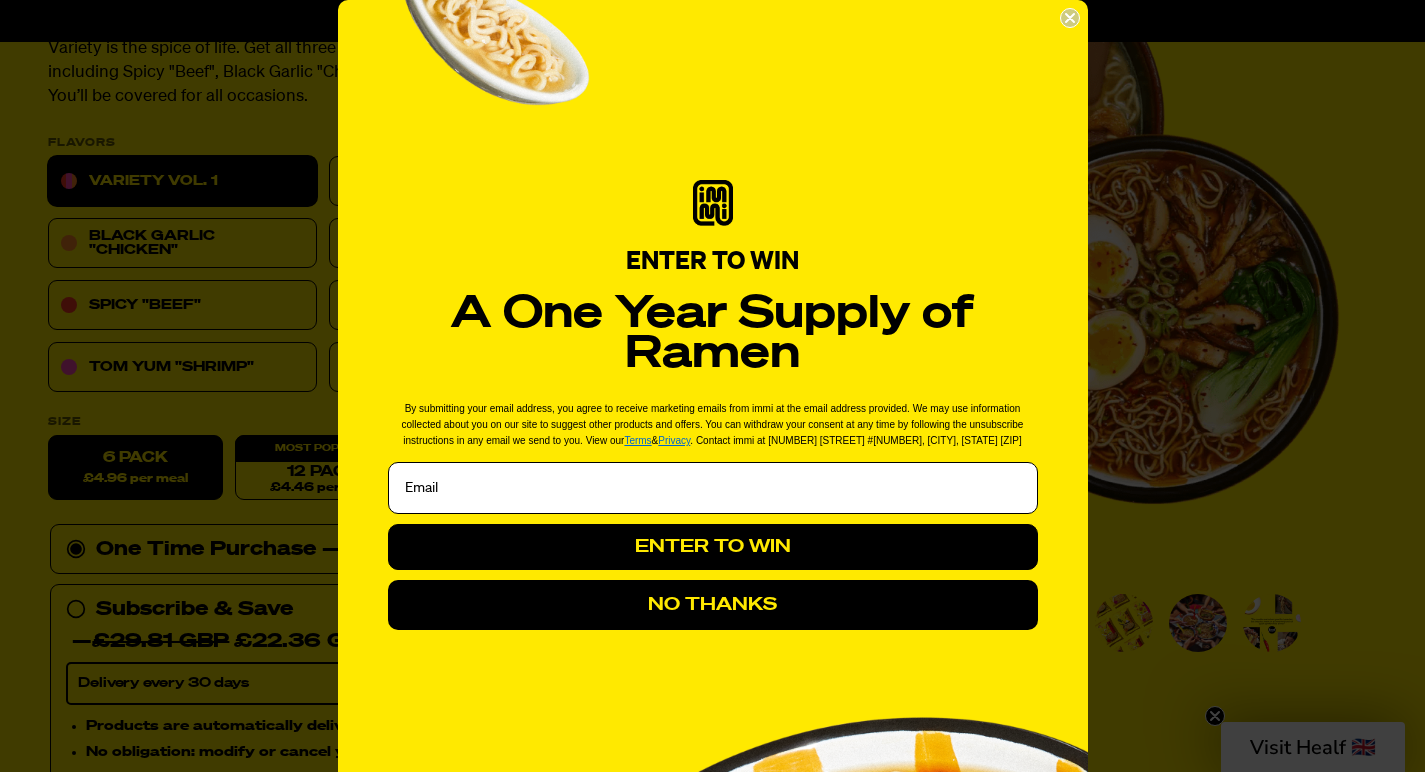 click 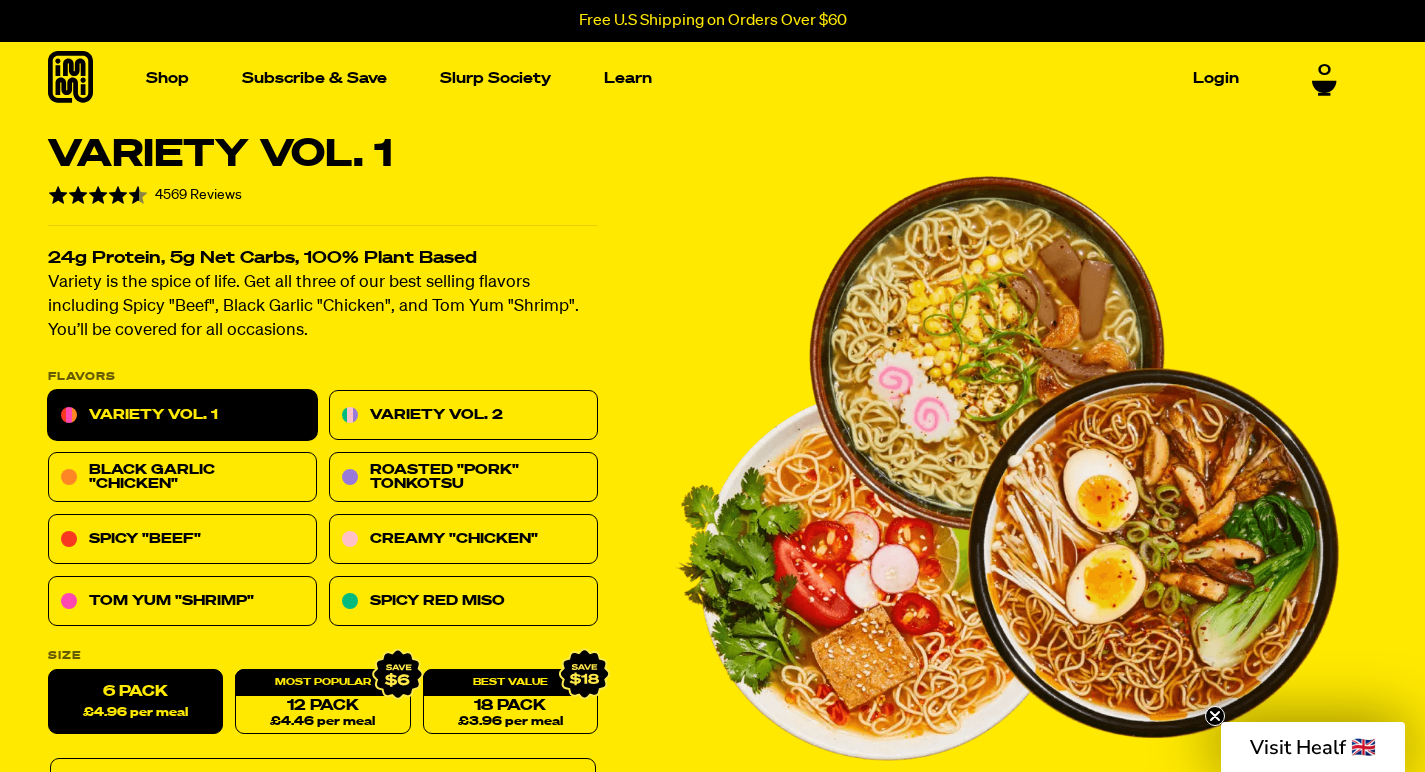 scroll, scrollTop: 0, scrollLeft: 0, axis: both 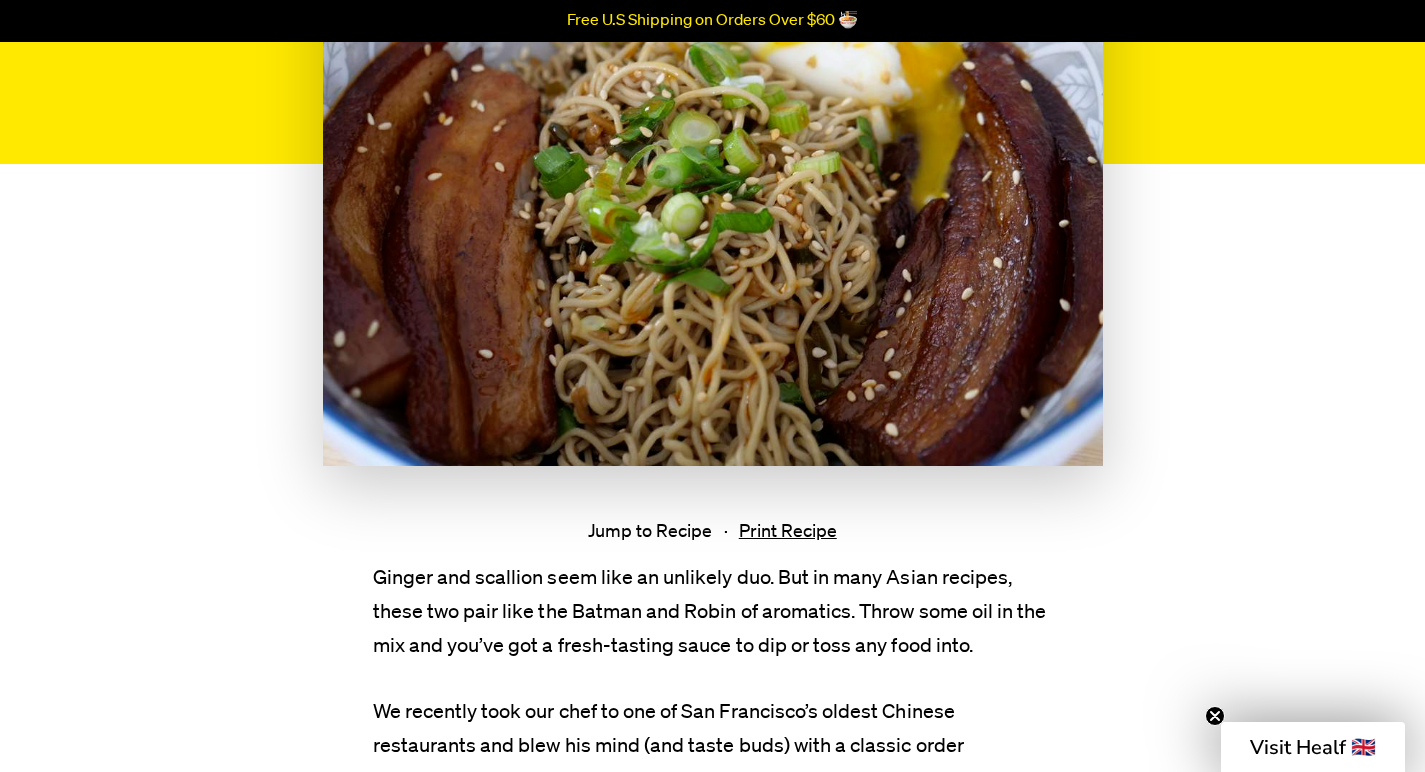 click on "Jump to Recipe" at bounding box center (650, 532) 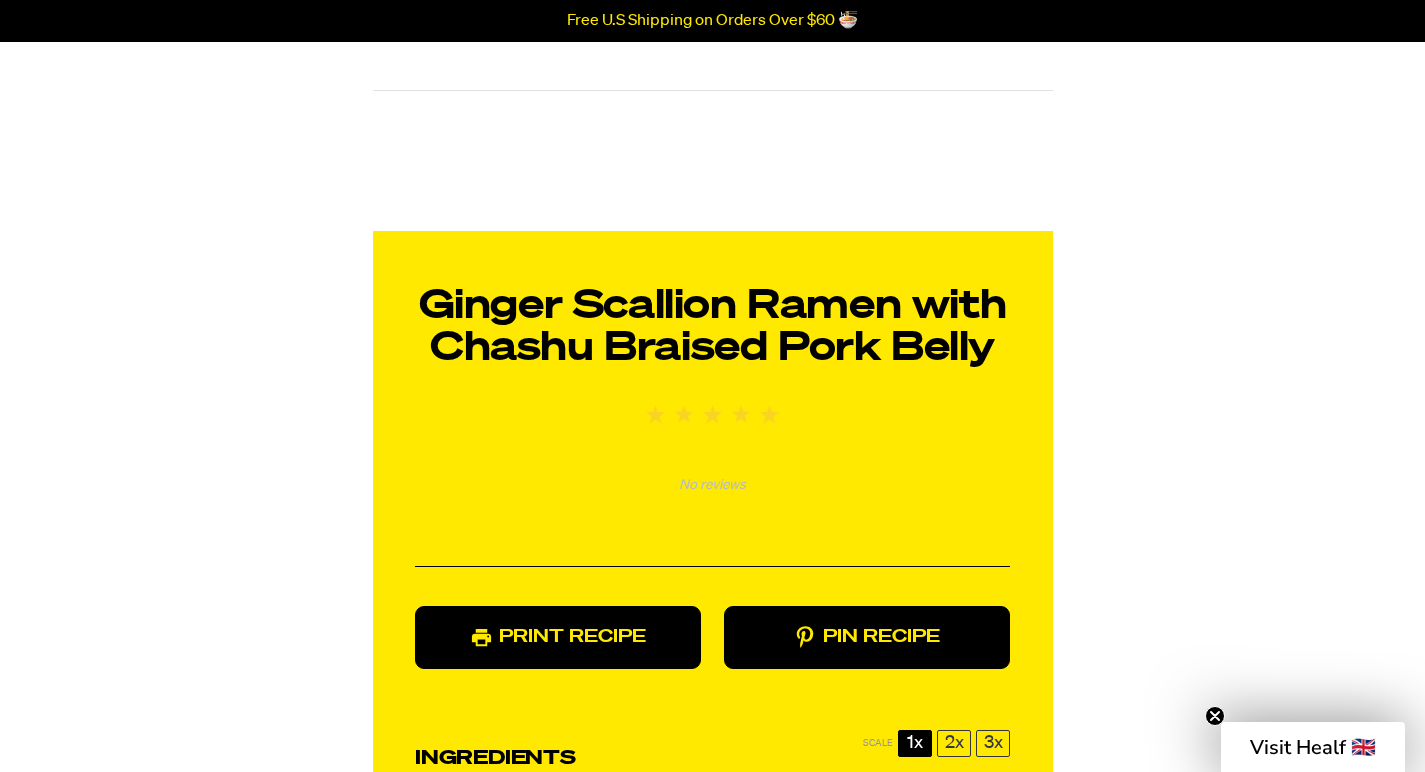 scroll, scrollTop: 1954, scrollLeft: 0, axis: vertical 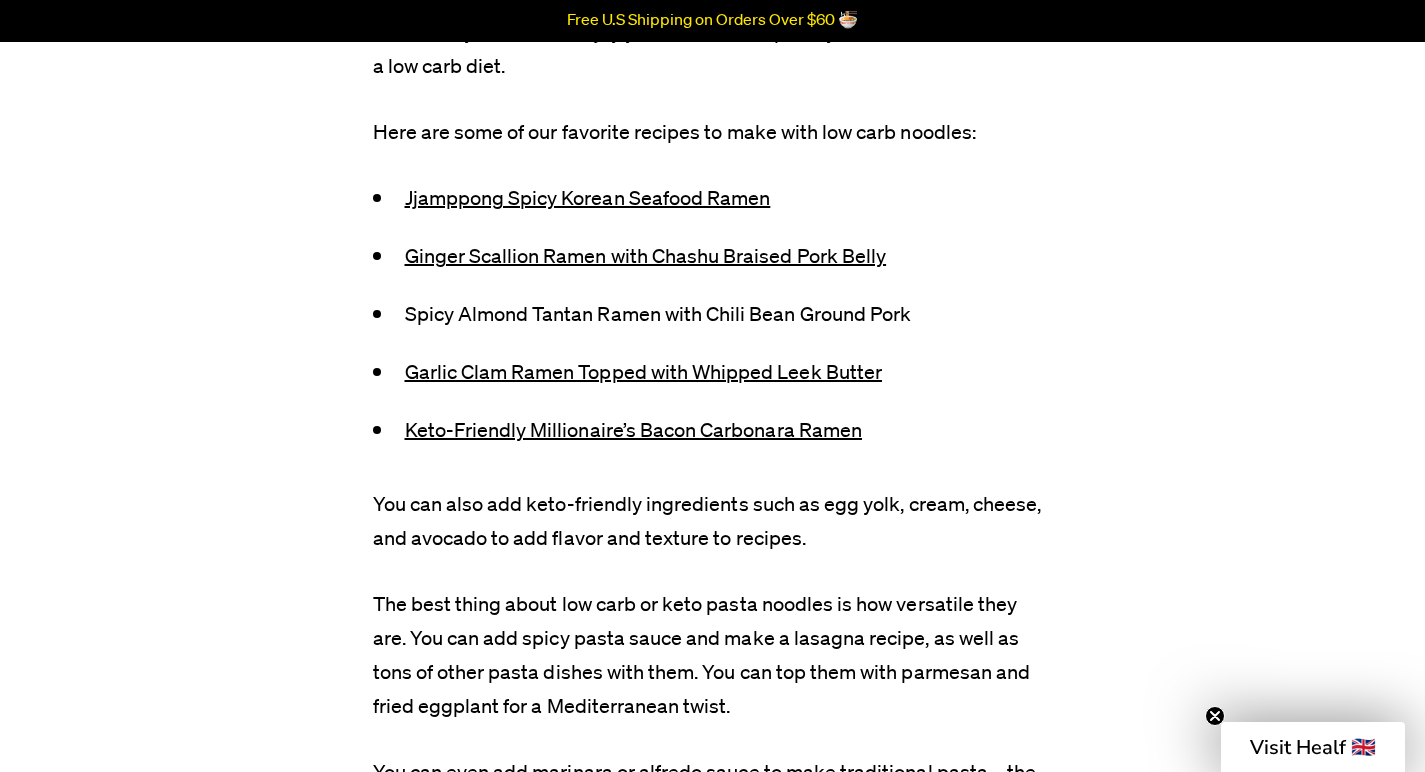 click on "Spicy Almond Tantan Ramen with Chili Bean Ground Pork" at bounding box center (658, 315) 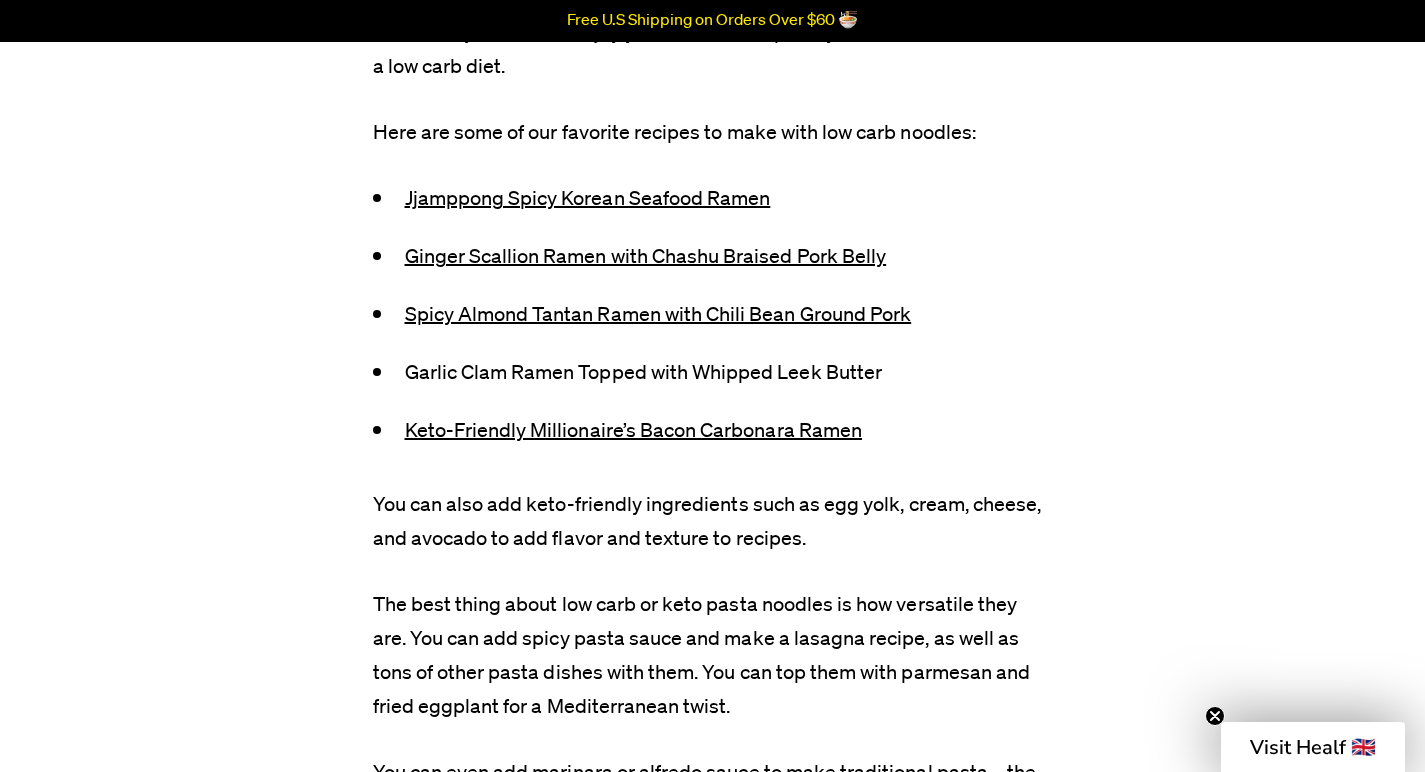 click on "Garlic Clam Ramen Topped with Whipped Leek Butter" at bounding box center [643, 373] 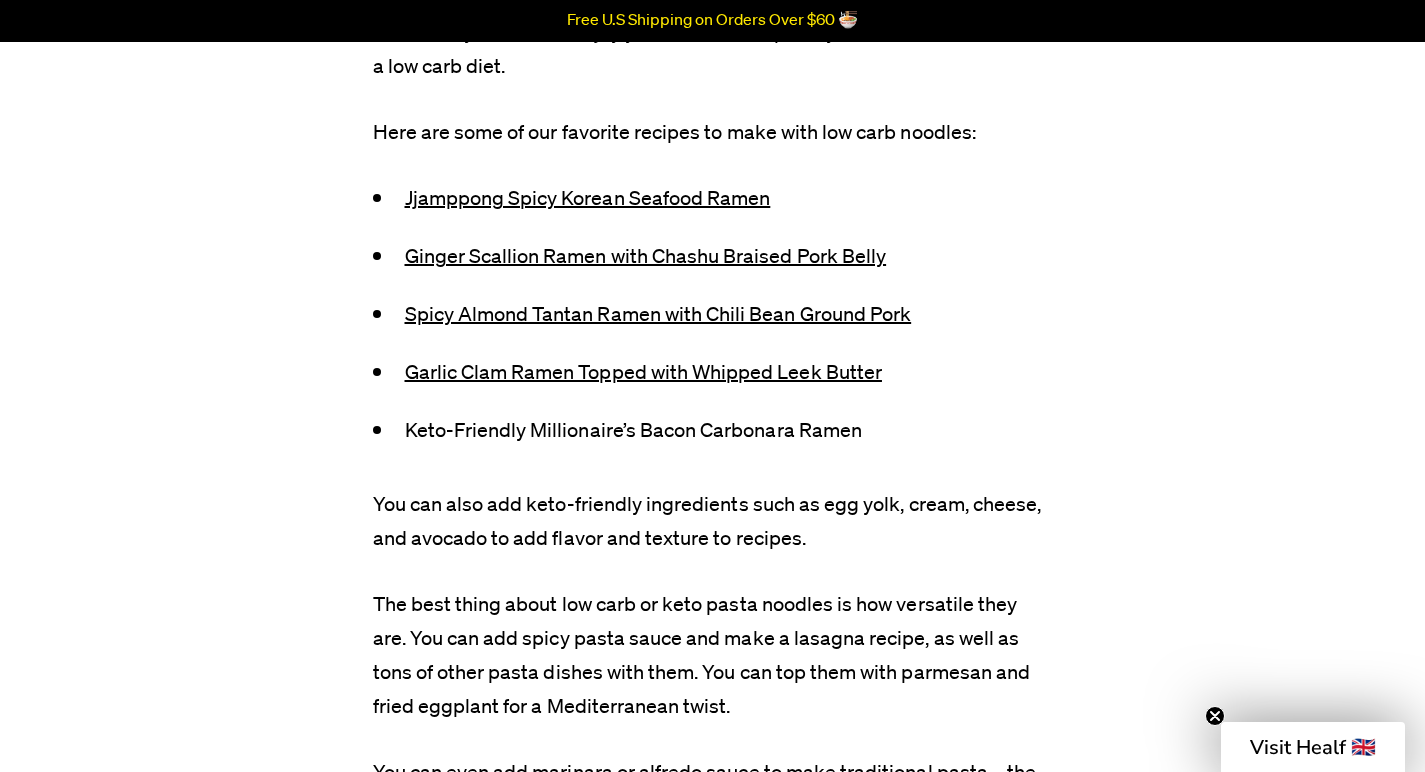 click on "Keto-Friendly Millionaire’s Bacon Carbonara Ramen" at bounding box center (633, 431) 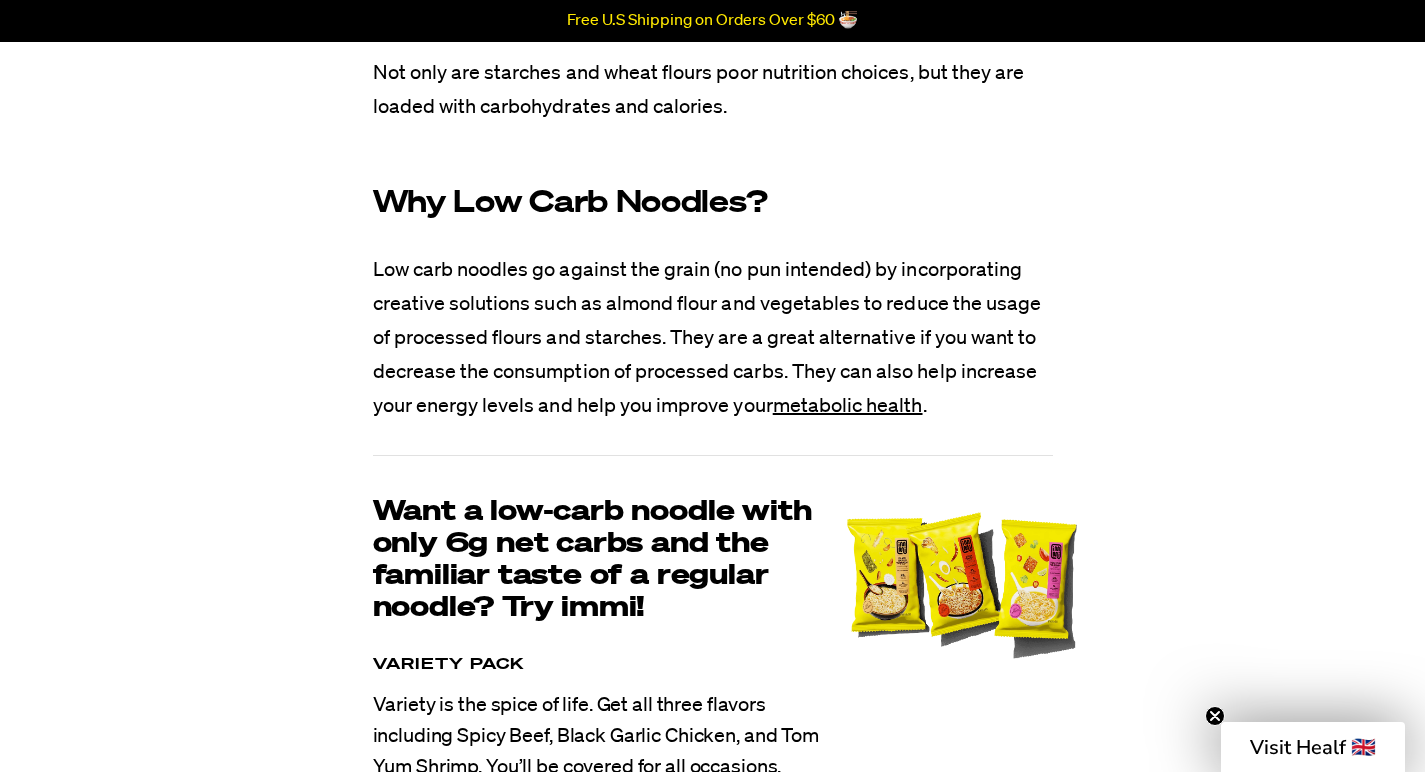 scroll, scrollTop: 2003, scrollLeft: 0, axis: vertical 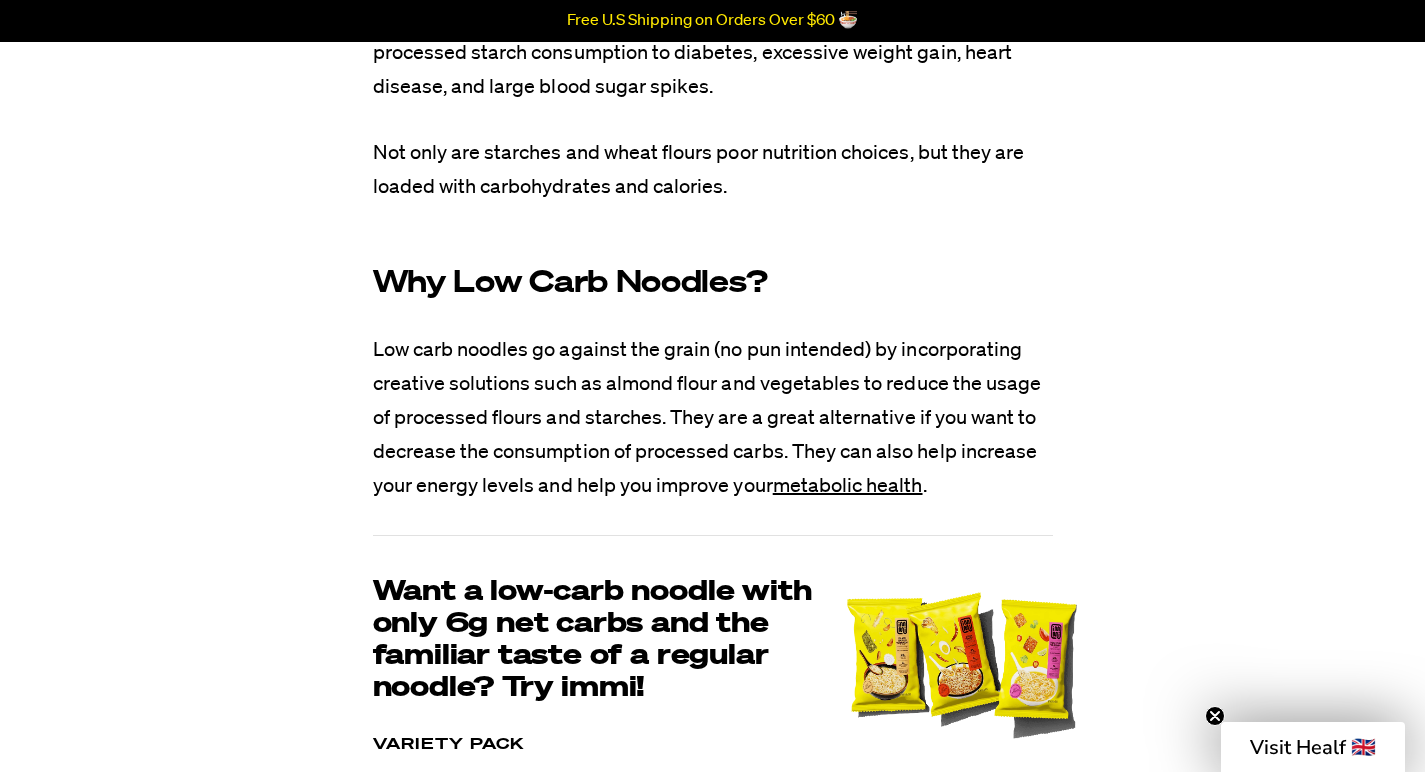 click on "Want a low-carb noodle with only 6g net carbs and the familiar taste of a regular noodle? Try immi!" at bounding box center (598, 640) 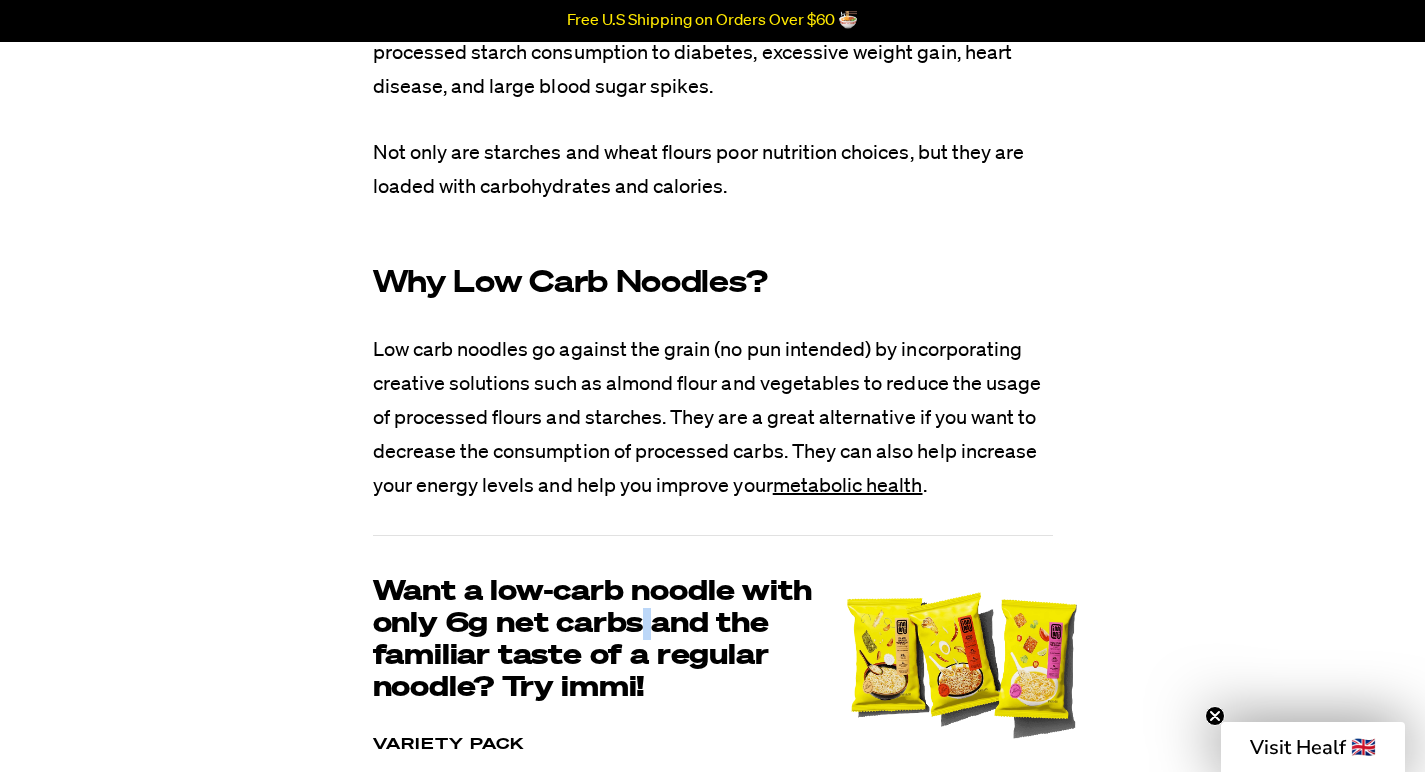 click on "Want a low-carb noodle with only 6g net carbs and the familiar taste of a regular noodle? Try immi!" at bounding box center [598, 640] 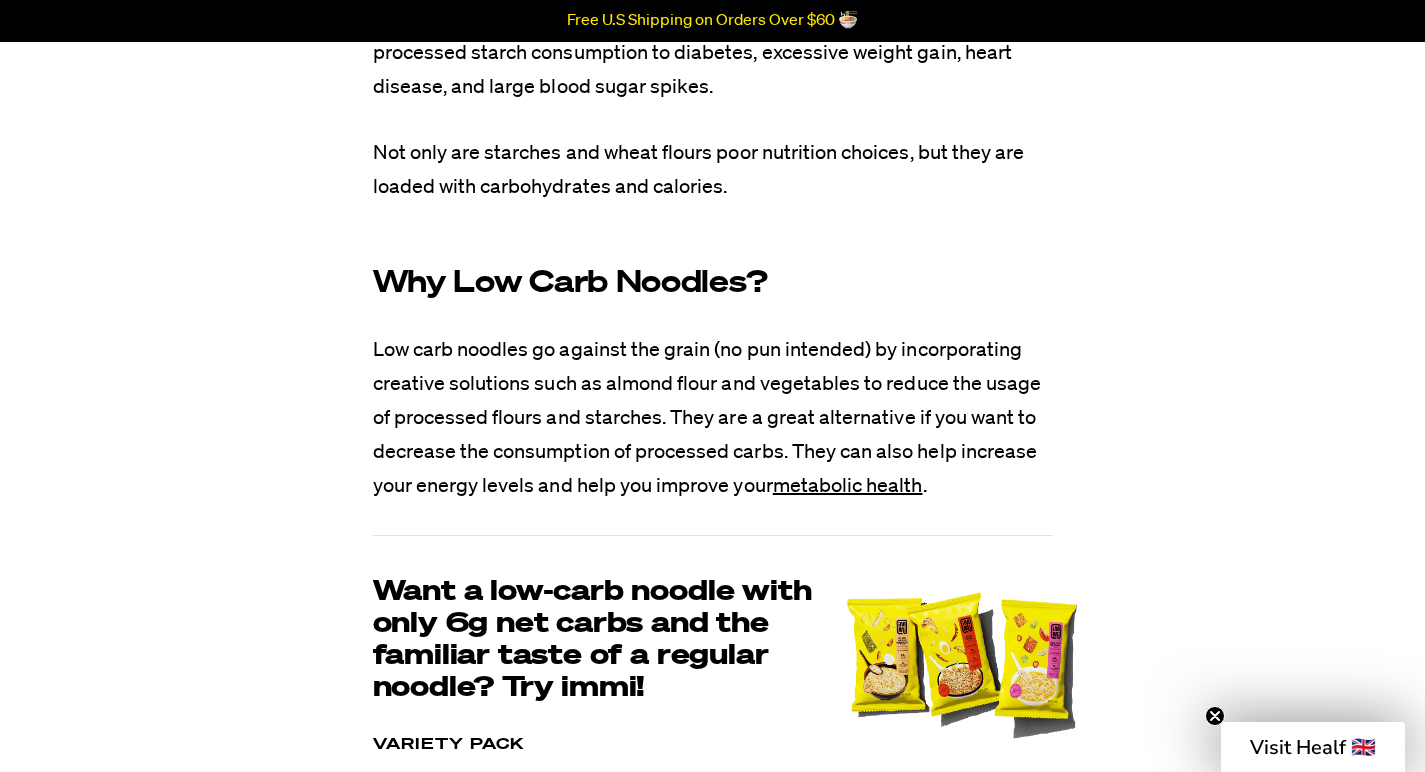 click on "Want a low-carb noodle with only 6g net carbs and the familiar taste of a regular noodle? Try immi!" at bounding box center [598, 640] 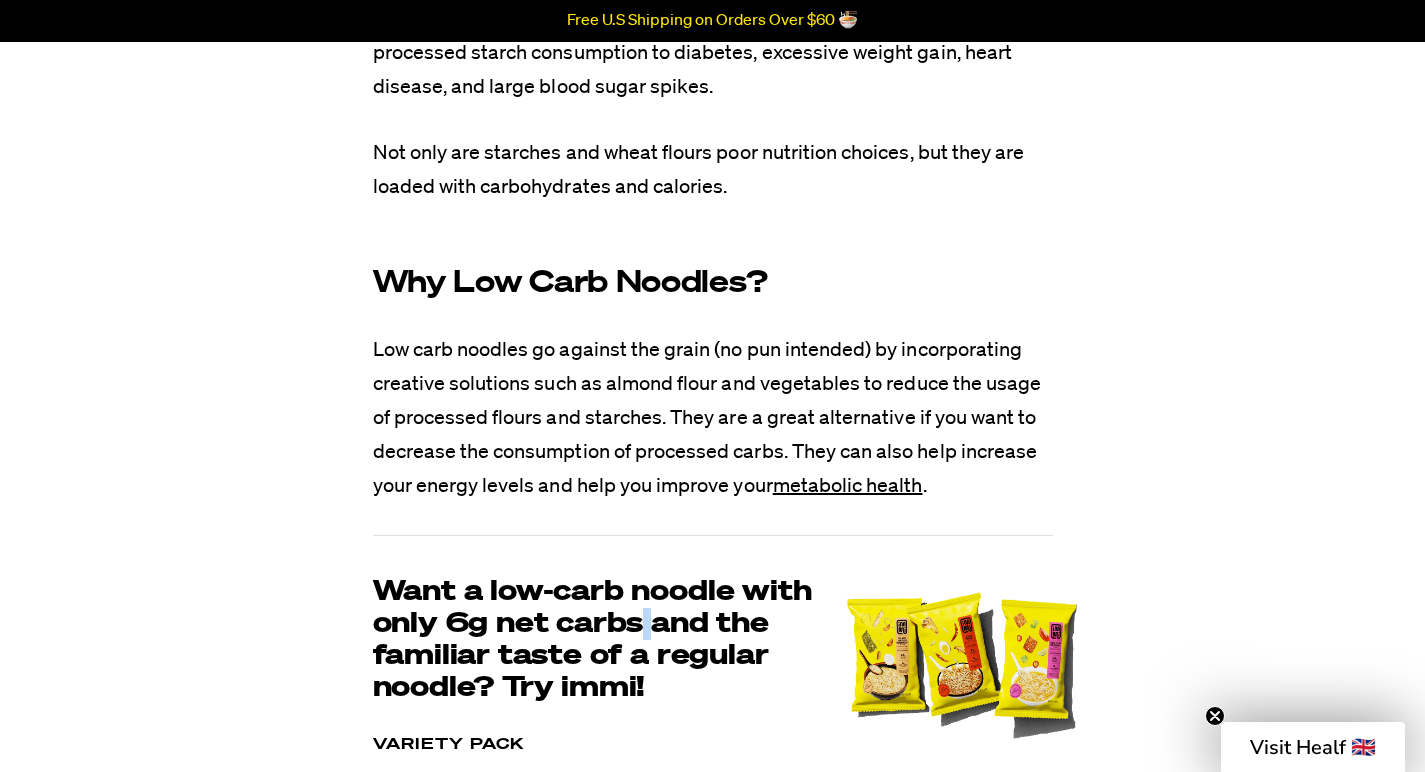 click at bounding box center (962, 665) 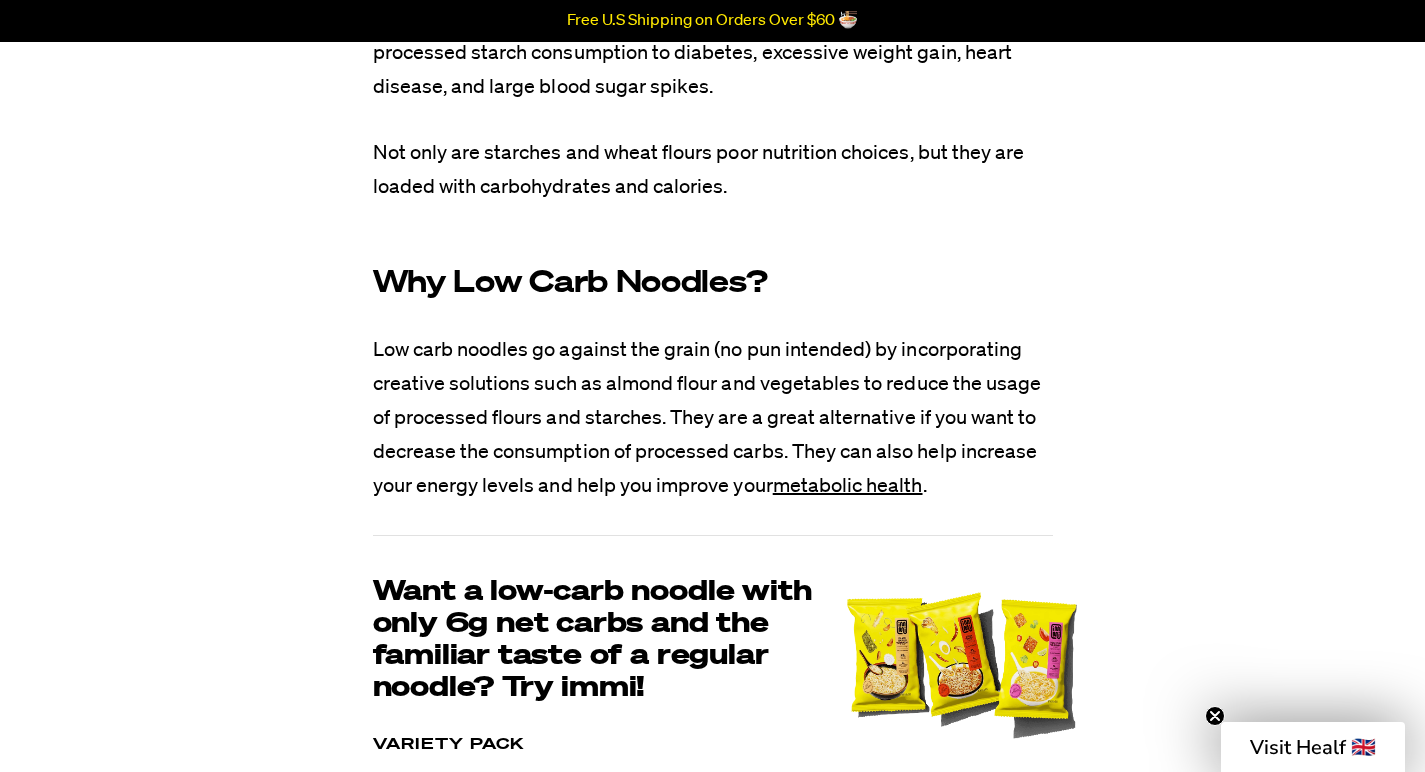 click at bounding box center [962, 665] 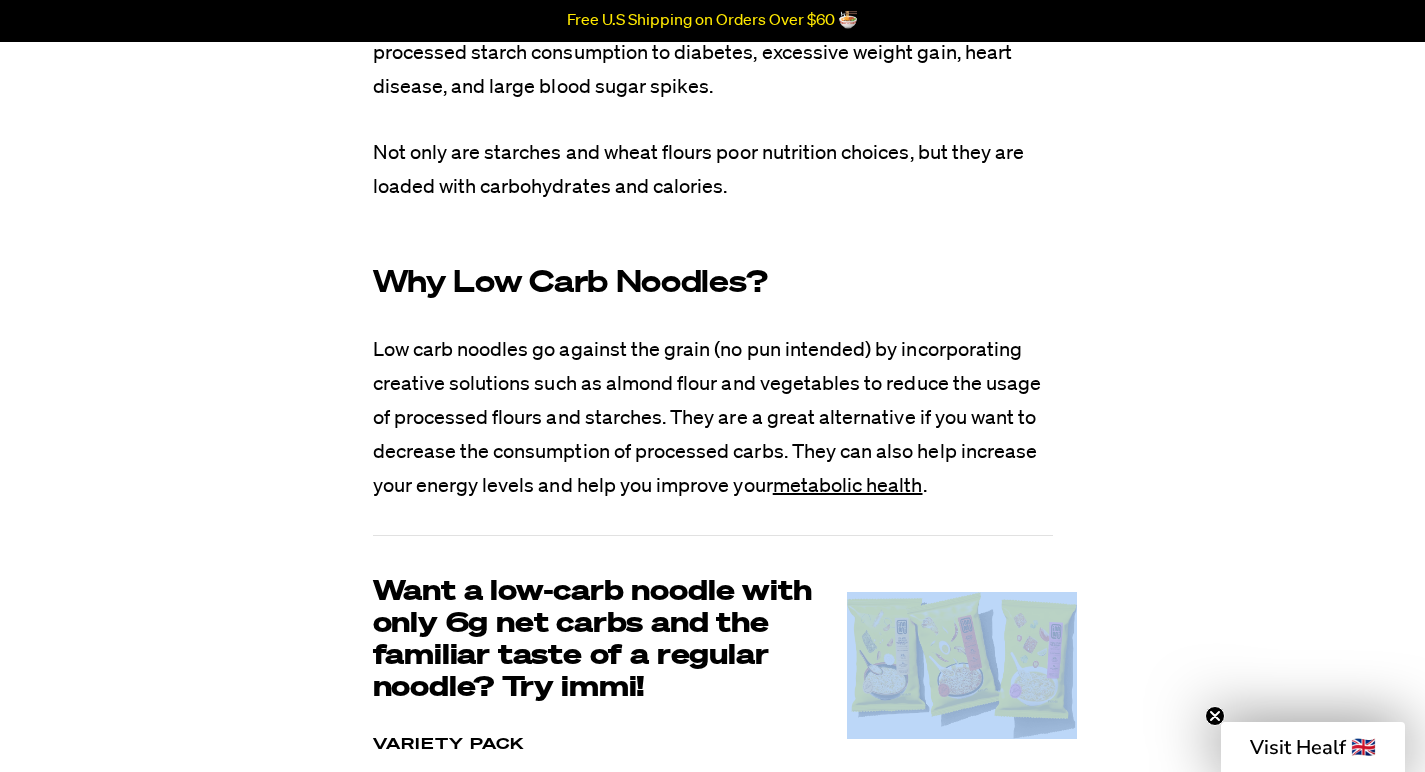 click at bounding box center (962, 665) 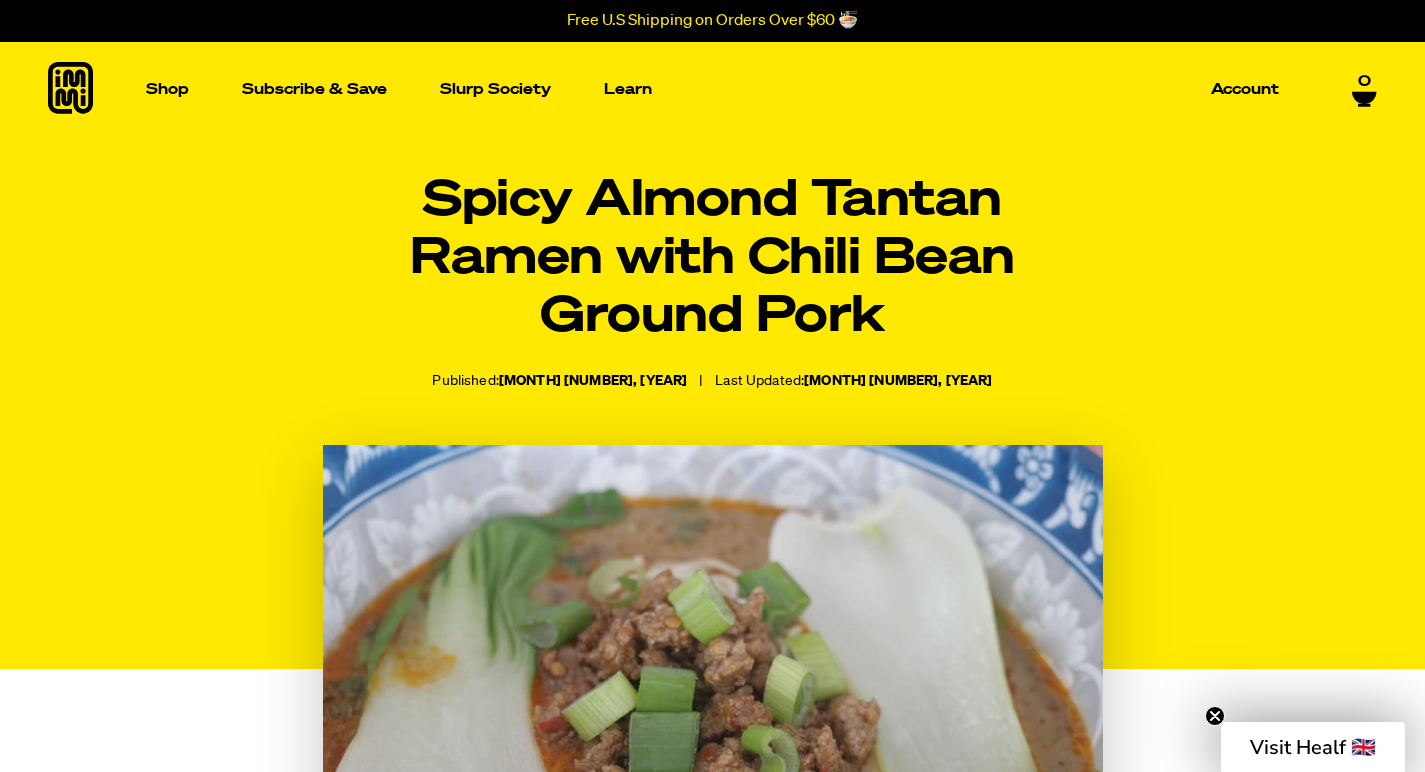 scroll, scrollTop: 0, scrollLeft: 0, axis: both 